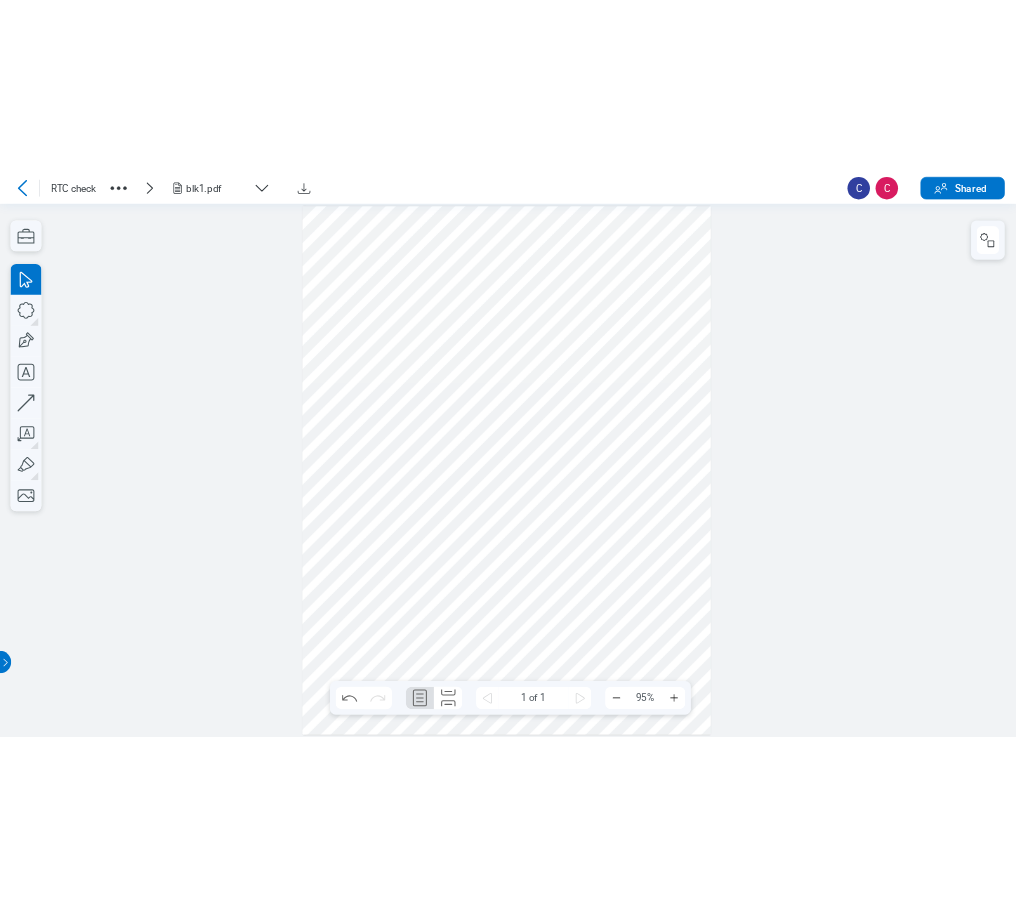 scroll, scrollTop: 0, scrollLeft: 0, axis: both 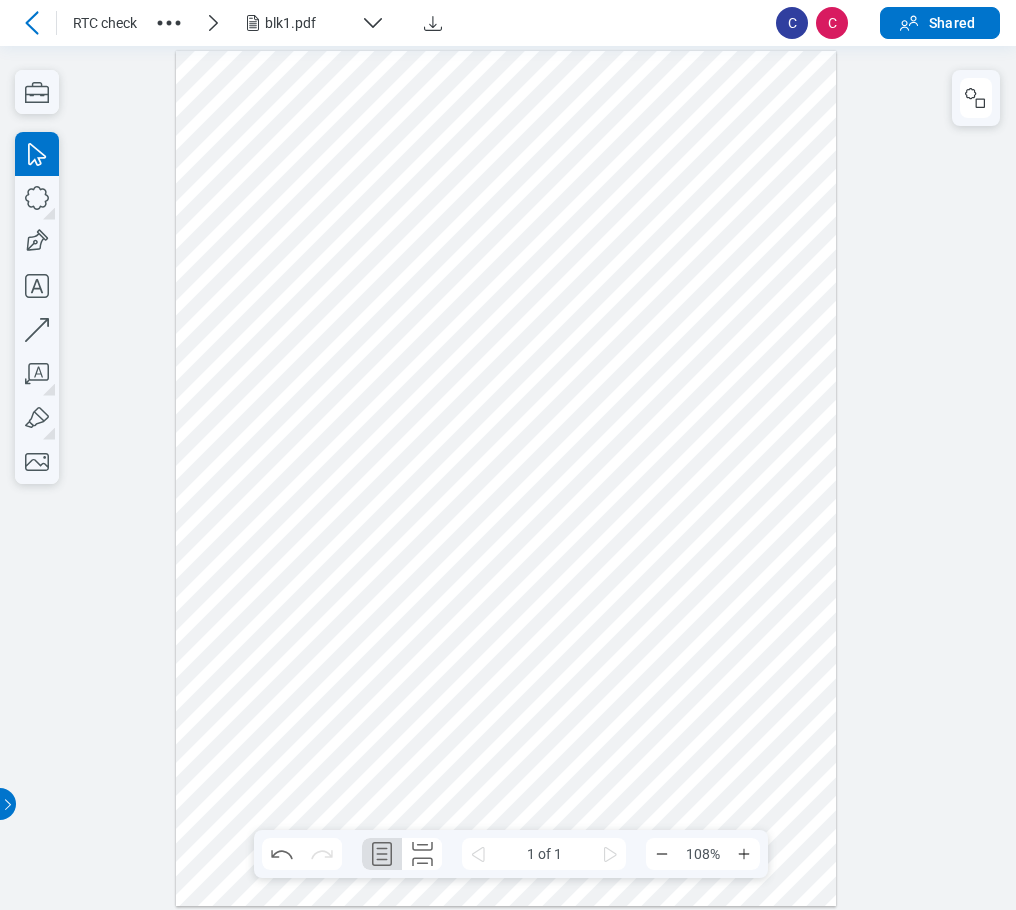 click 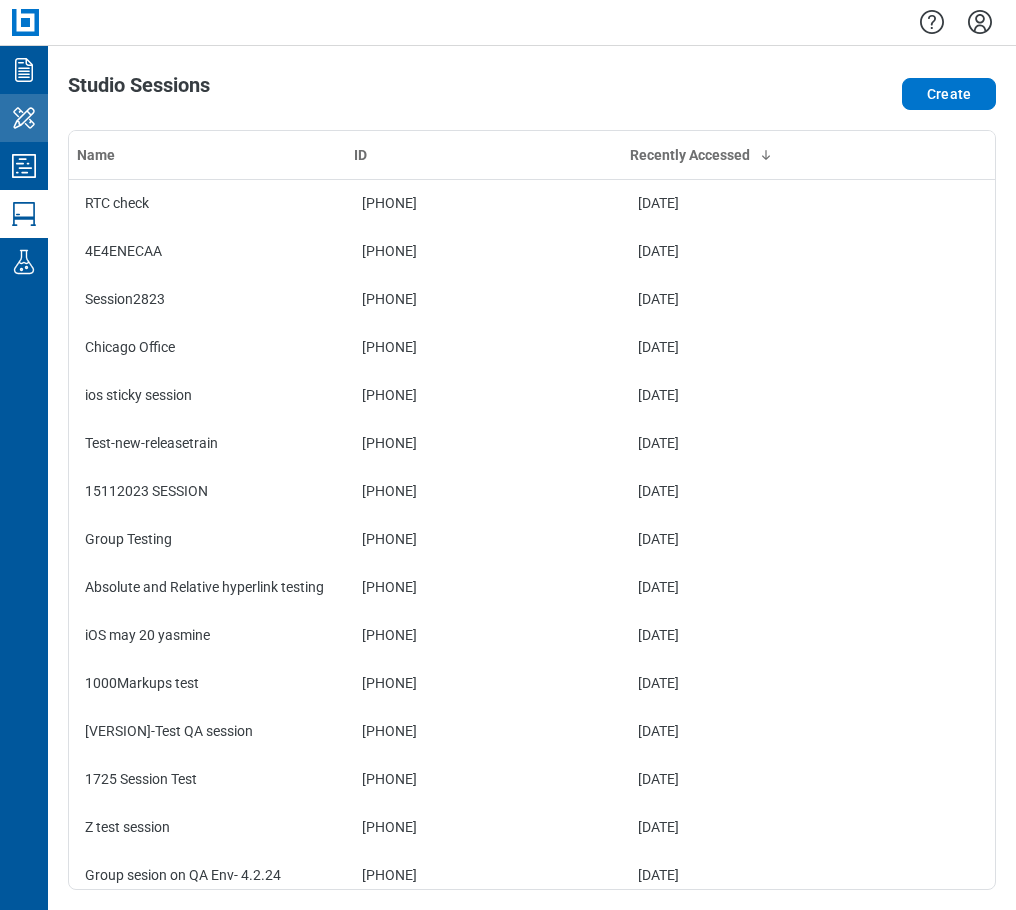 click 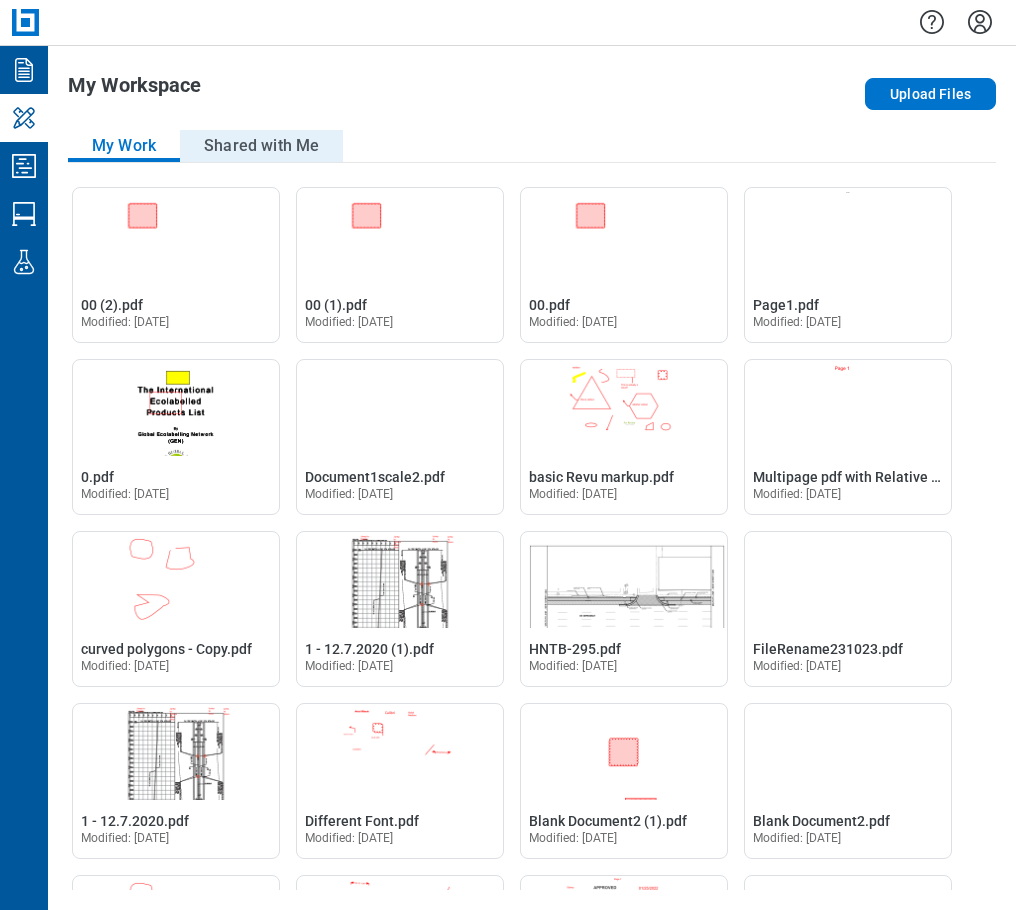 click on "Shared with Me" at bounding box center [261, 146] 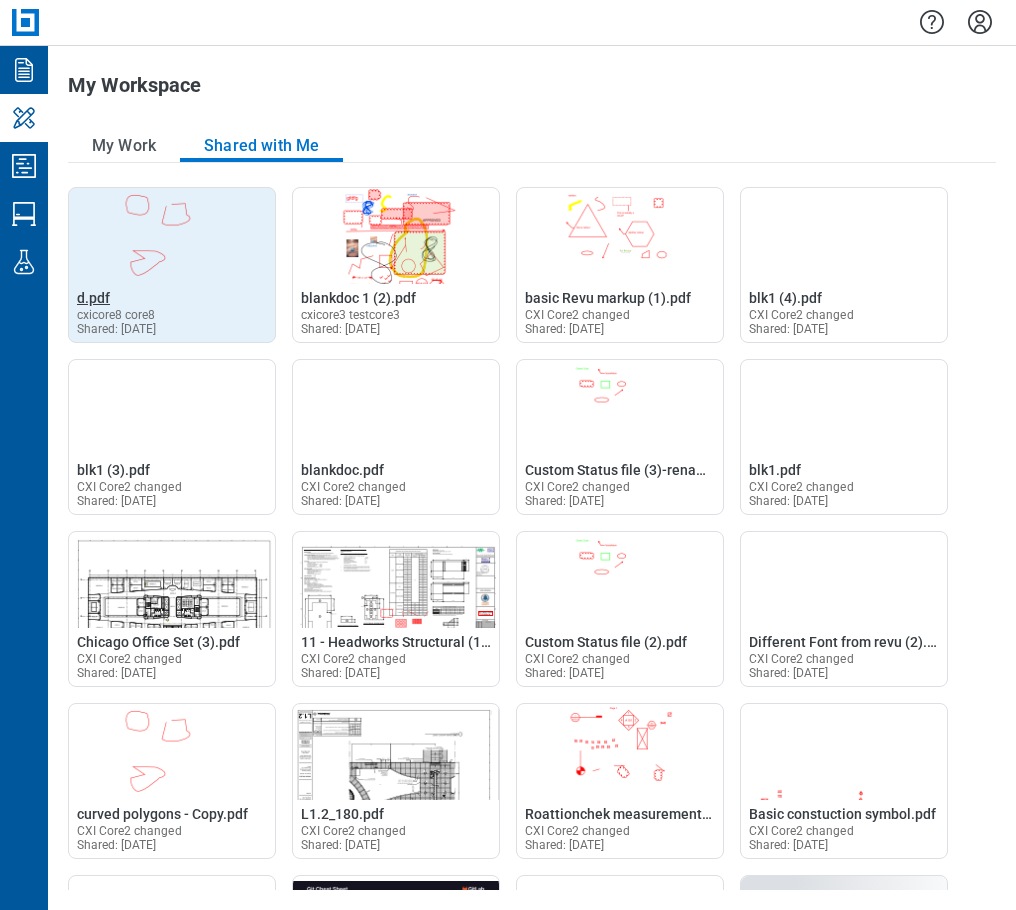 click on "d.pdf" at bounding box center [93, 298] 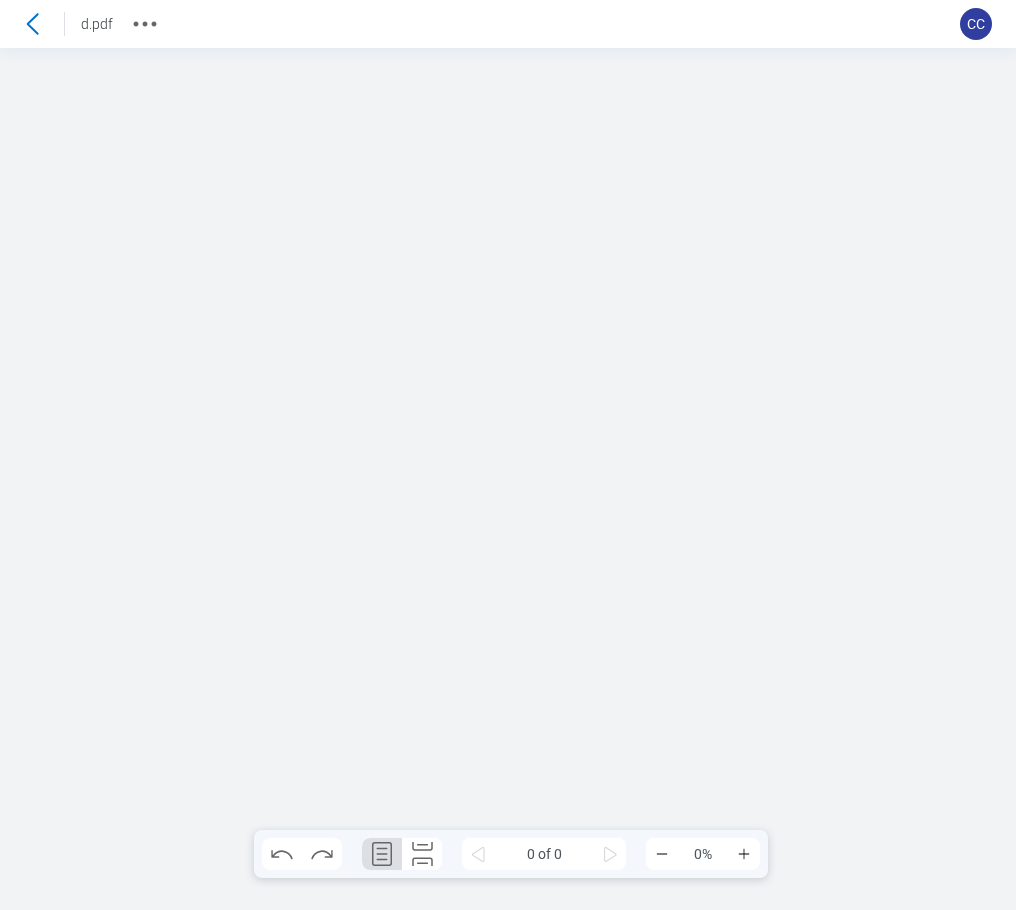 scroll, scrollTop: 0, scrollLeft: 0, axis: both 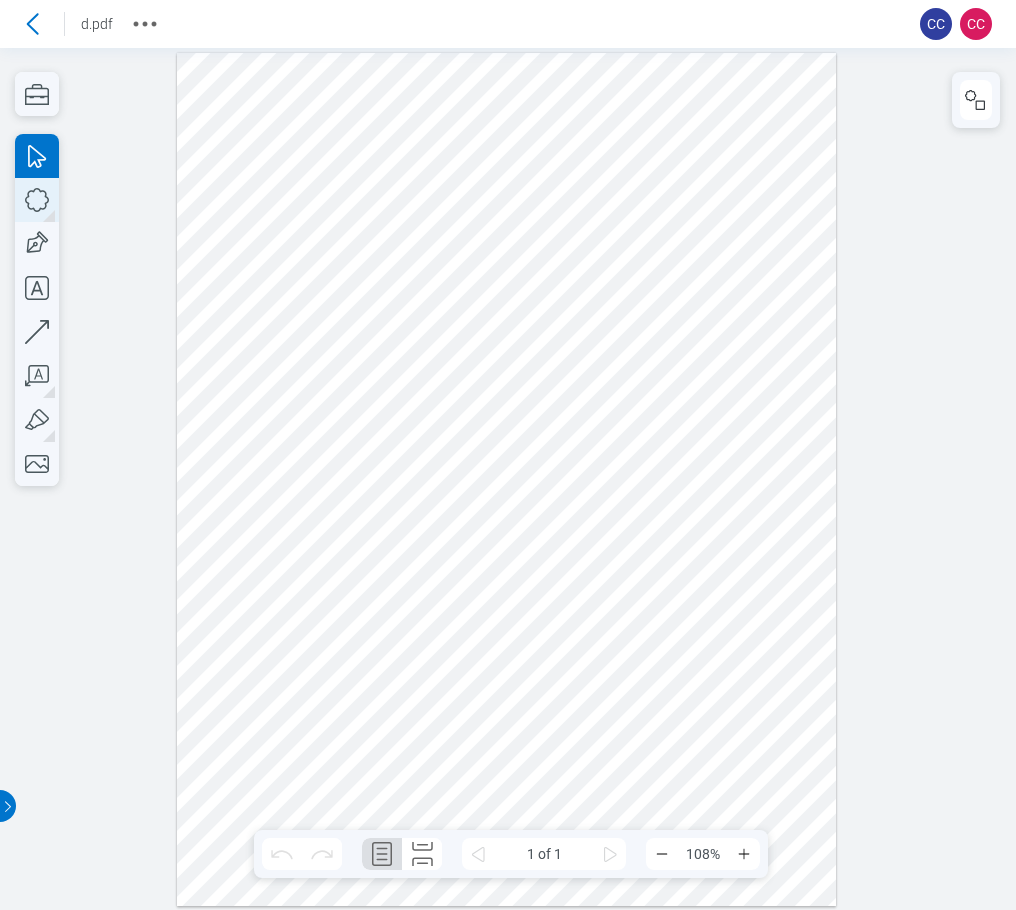 click 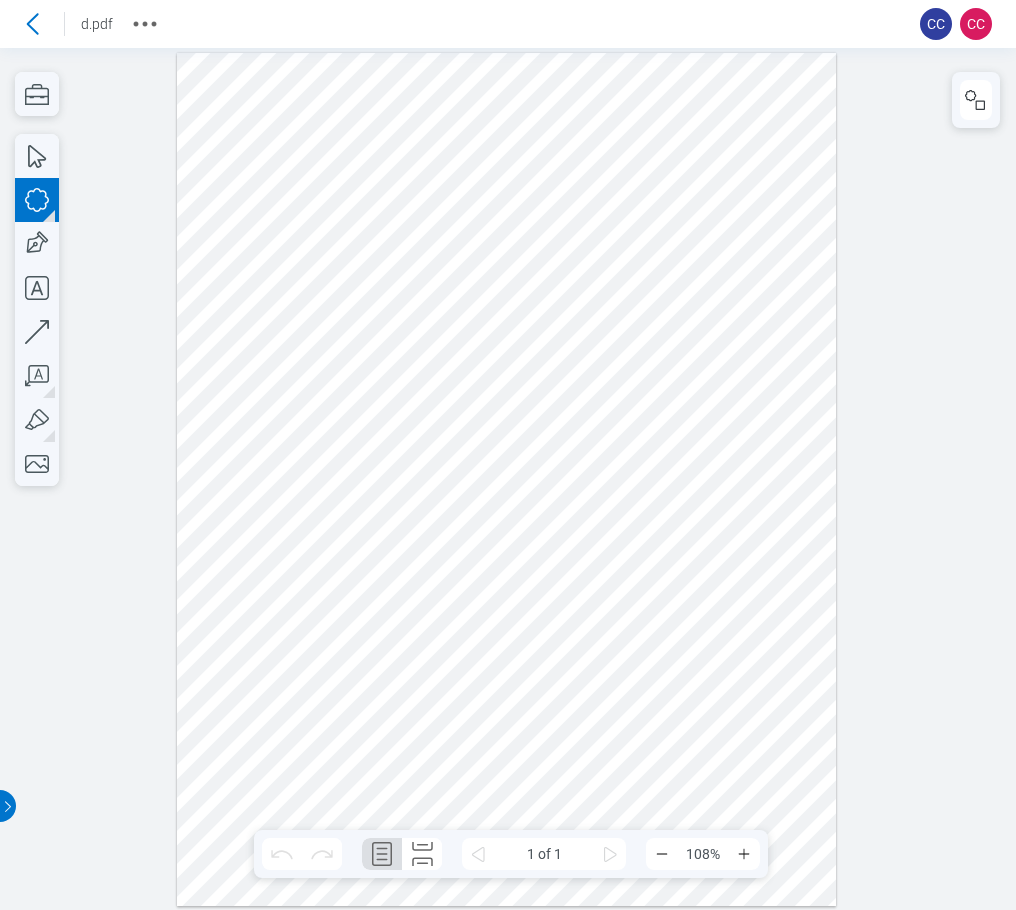 drag, startPoint x: 662, startPoint y: 170, endPoint x: 733, endPoint y: 271, distance: 123.458496 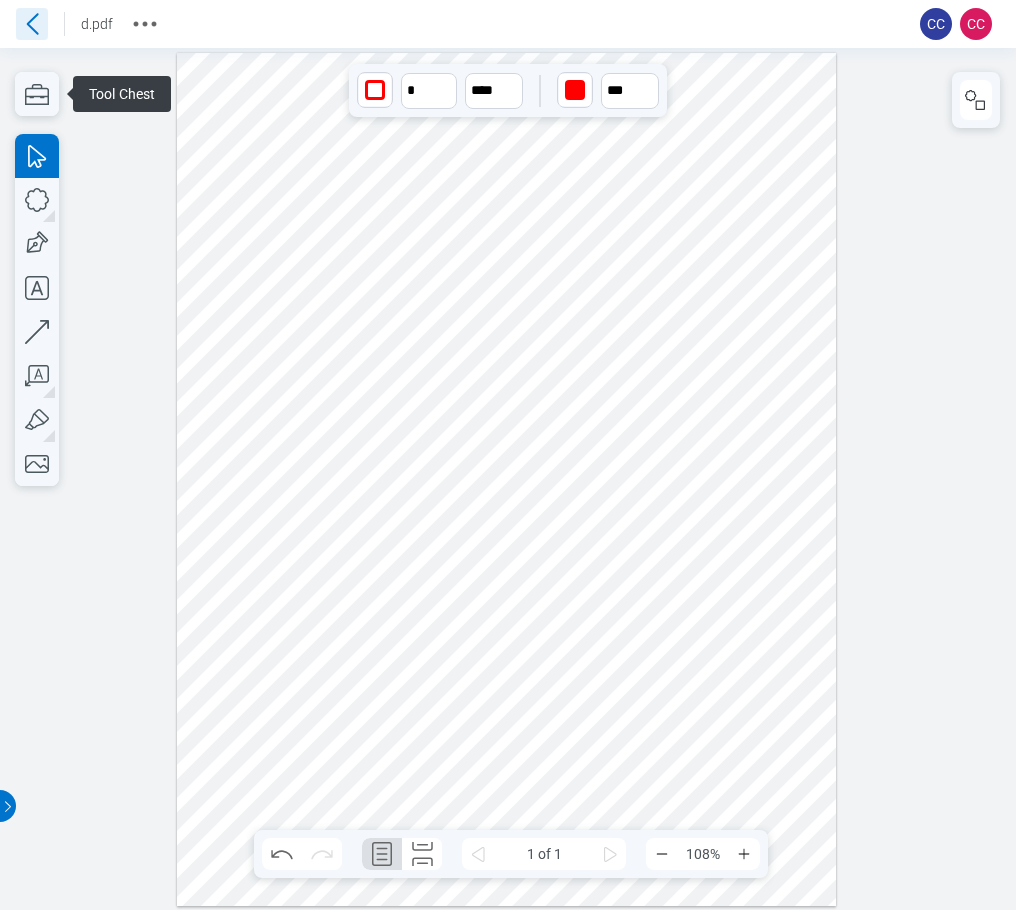 click 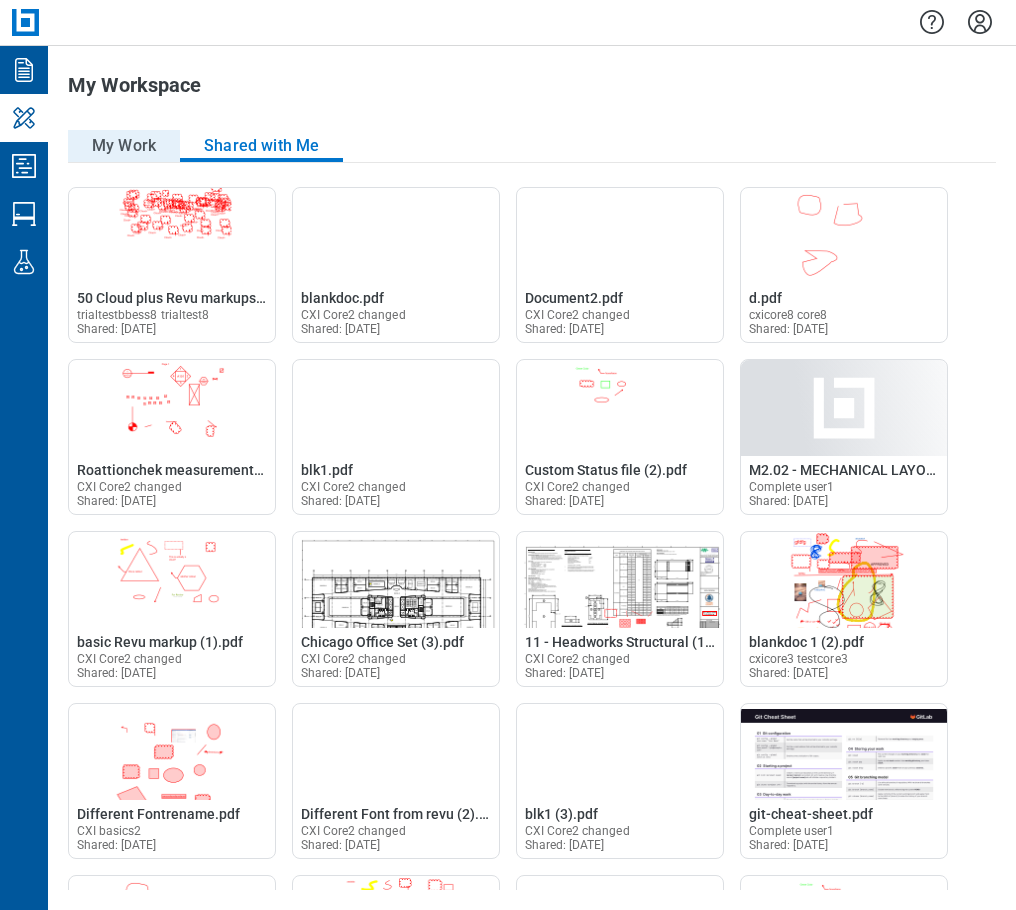 click on "My Work" at bounding box center (124, 146) 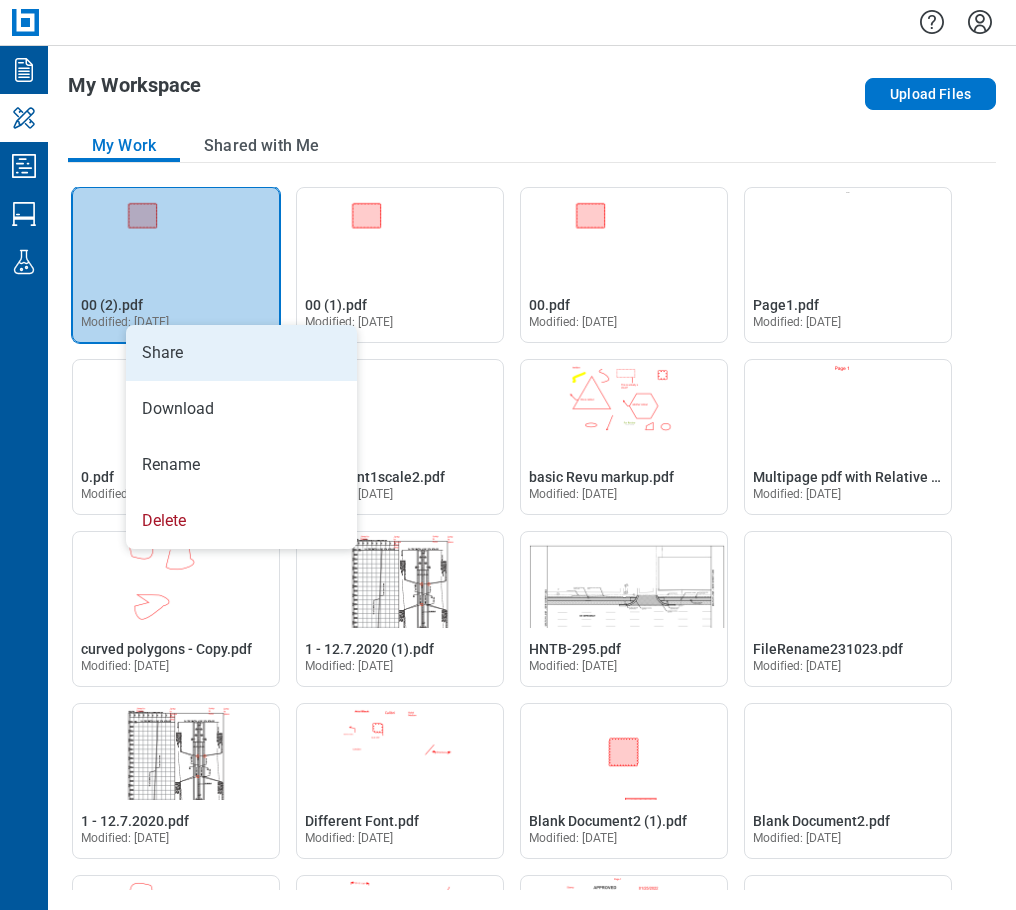 click on "Share" at bounding box center (241, 353) 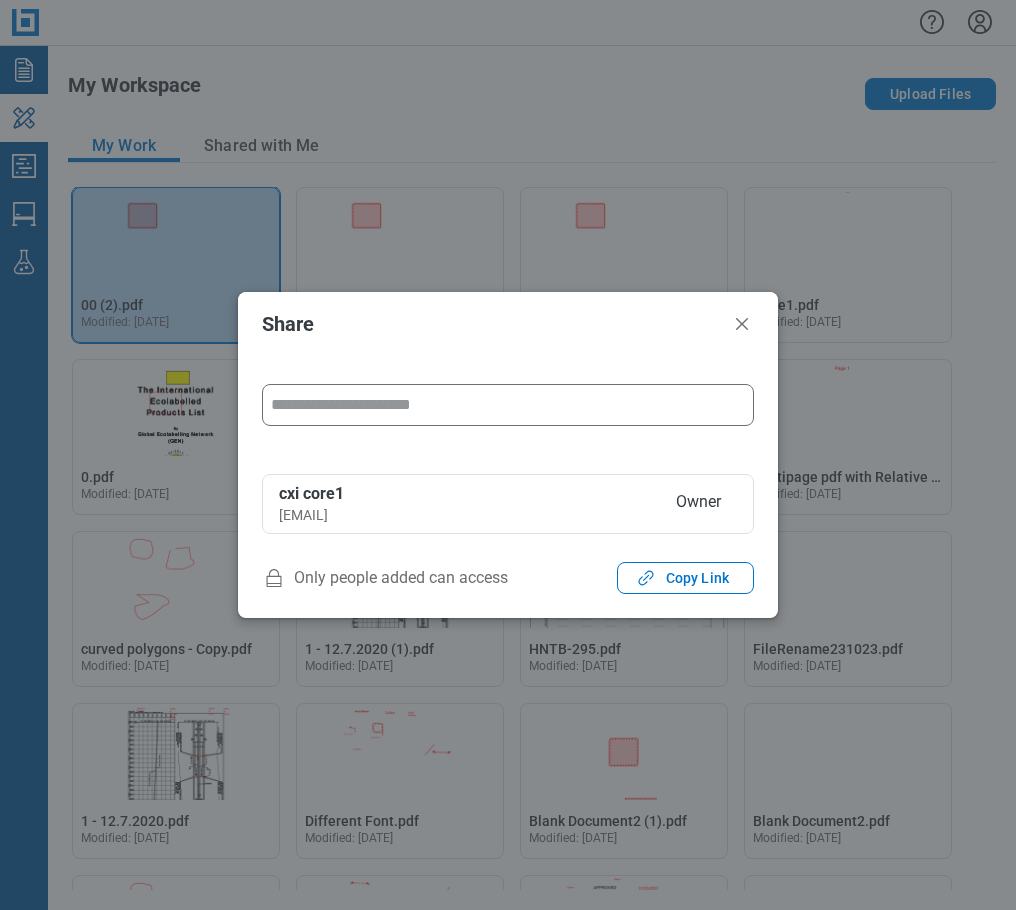 click at bounding box center [508, 405] 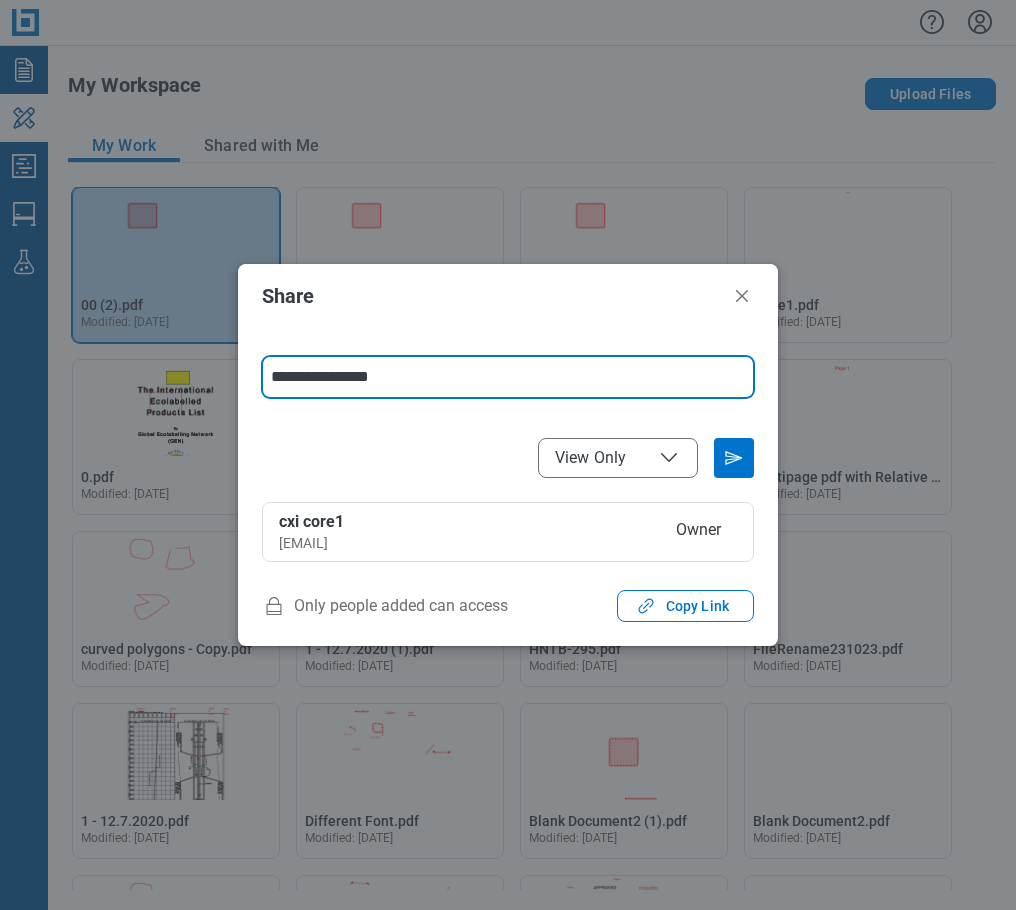 type on "**********" 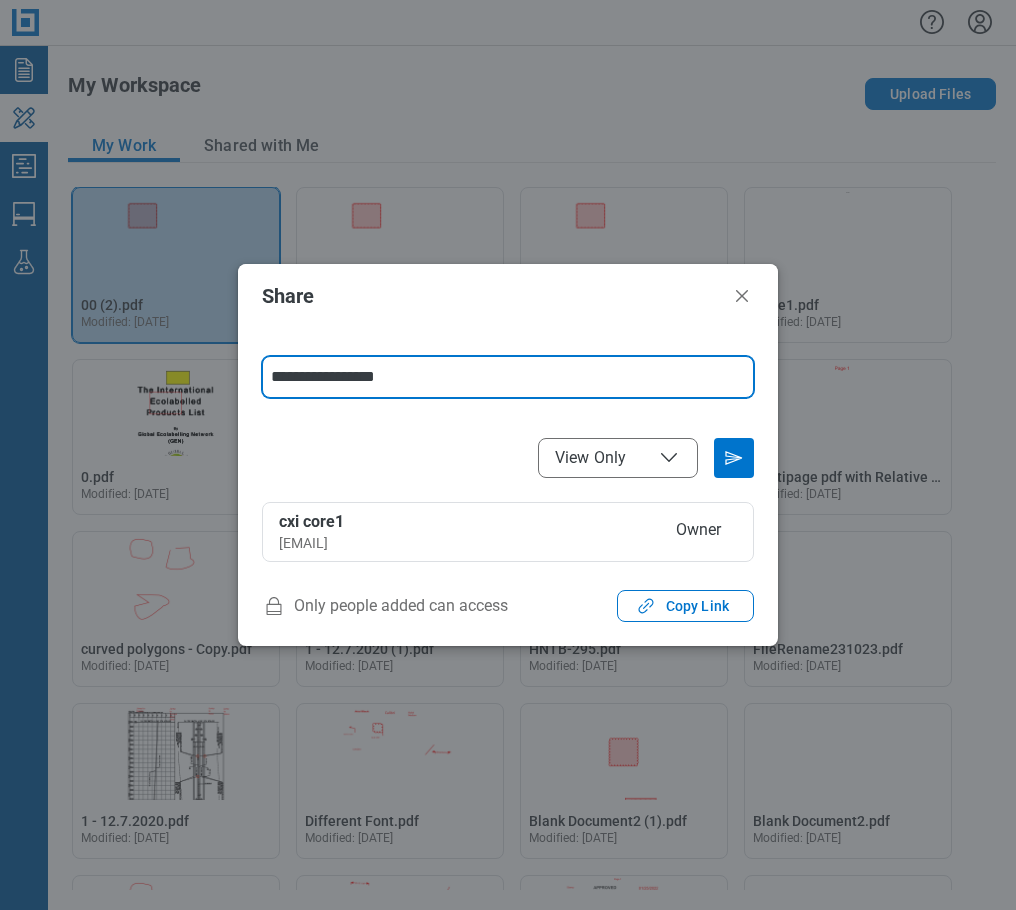 type 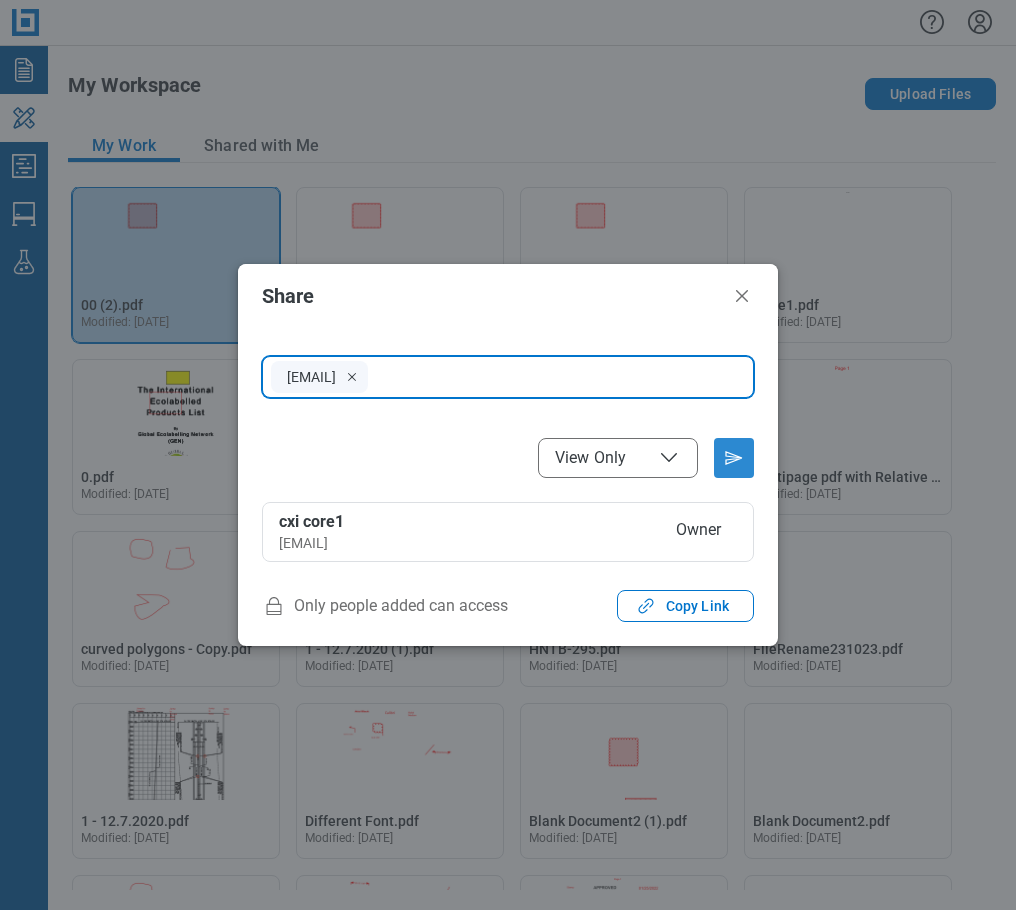 click 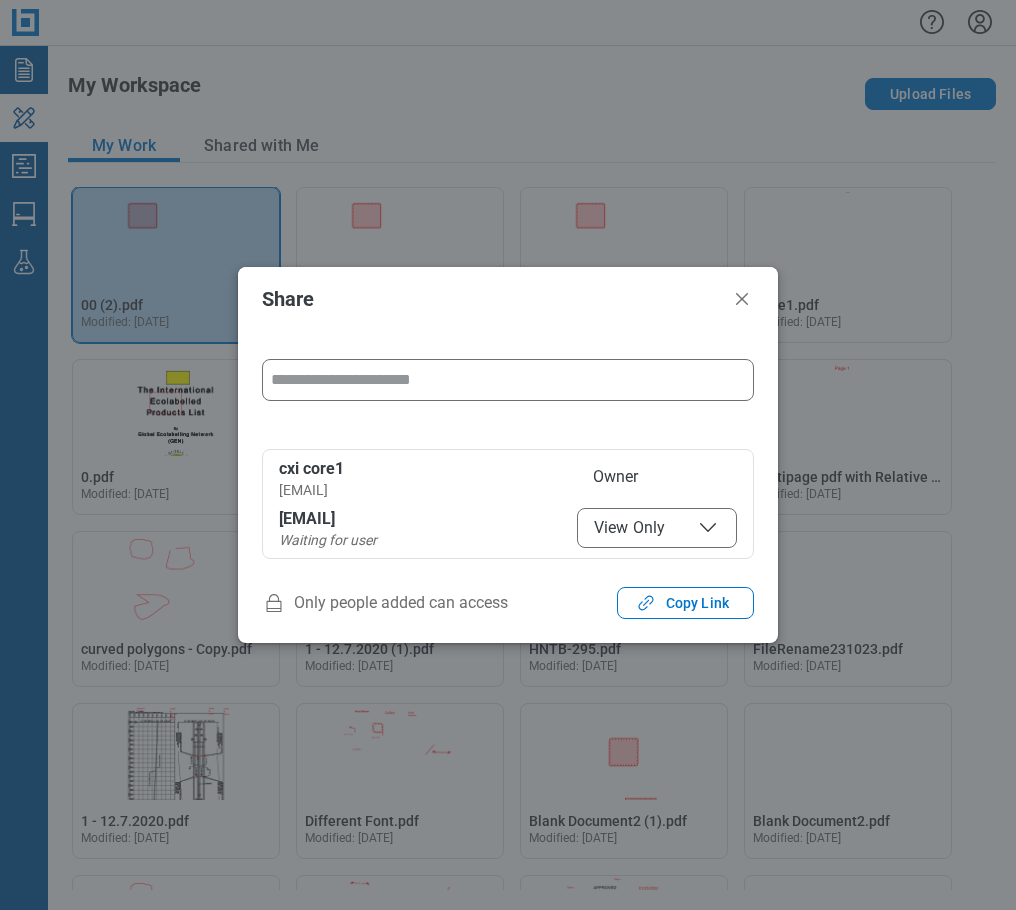 click 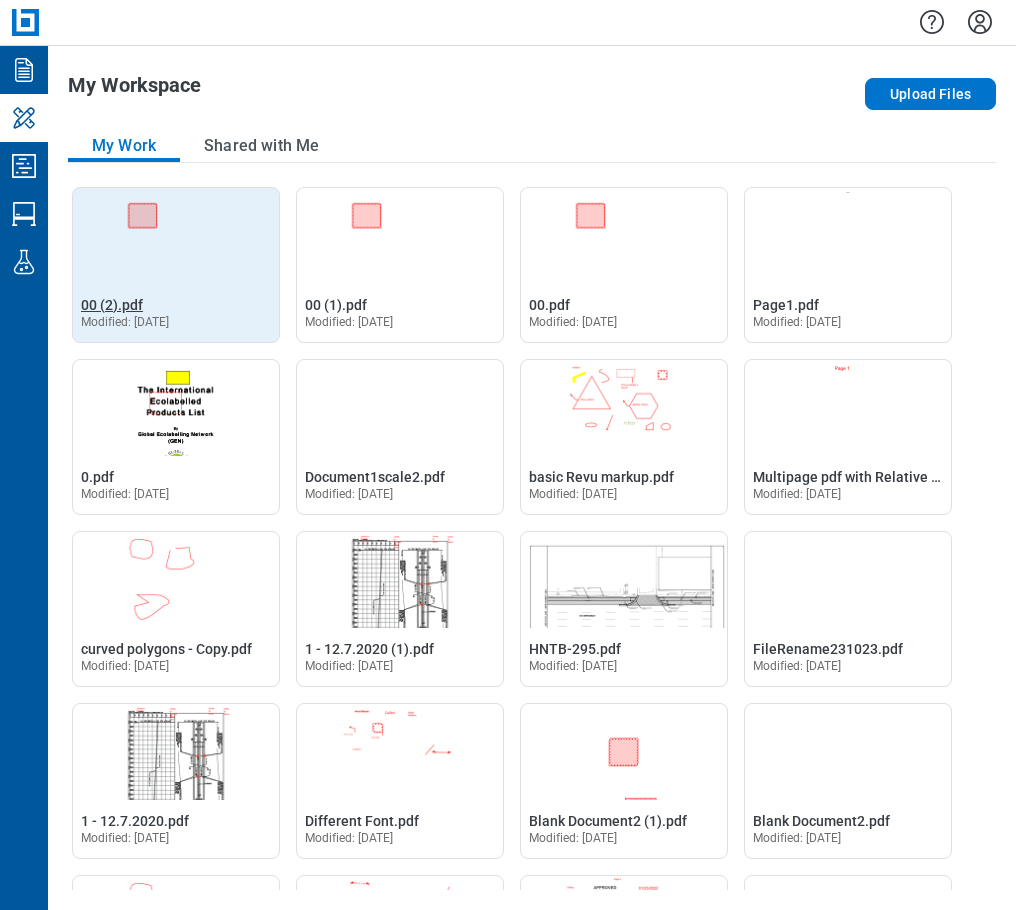 click on "00 (2).pdf" at bounding box center [112, 305] 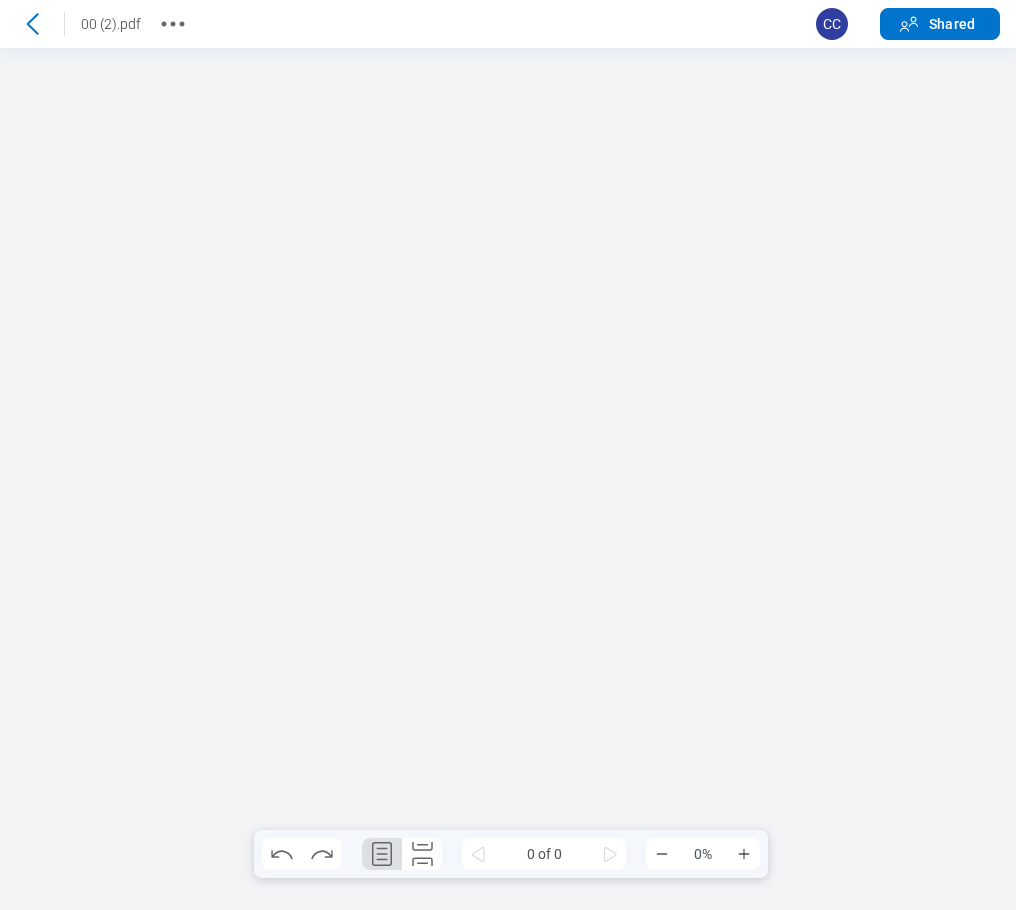 scroll, scrollTop: 0, scrollLeft: 0, axis: both 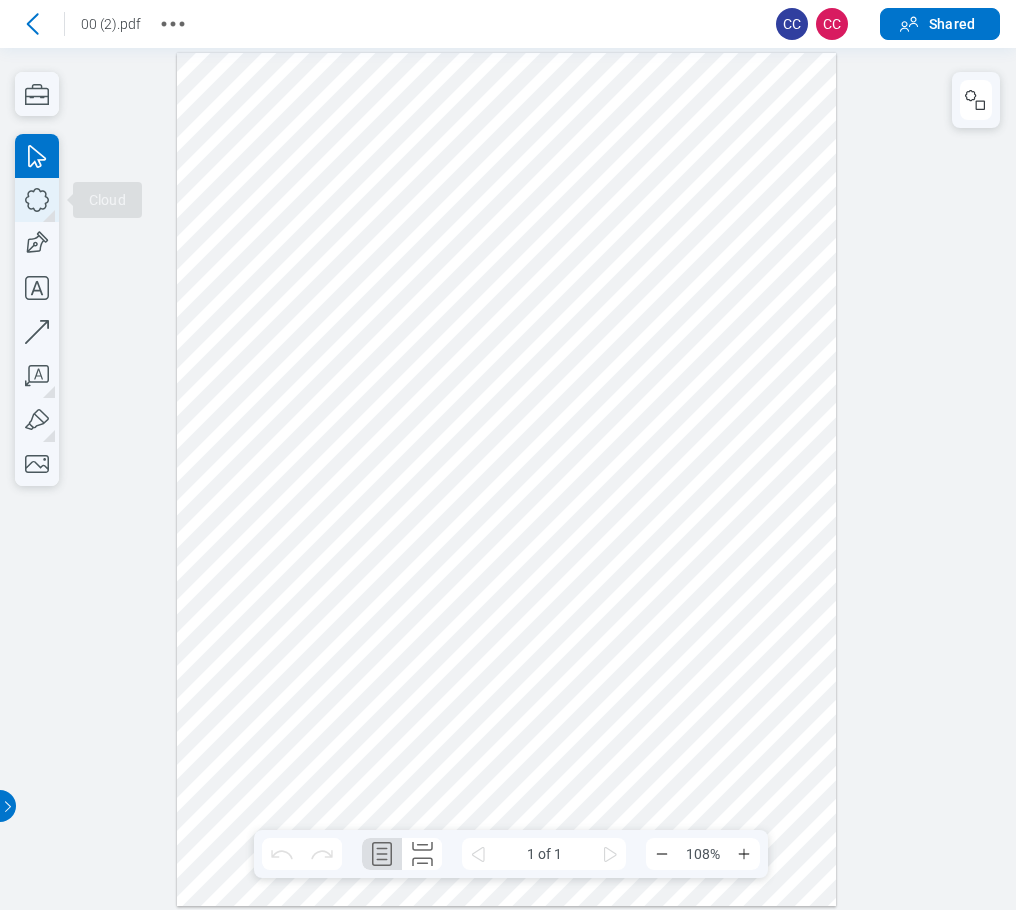 click 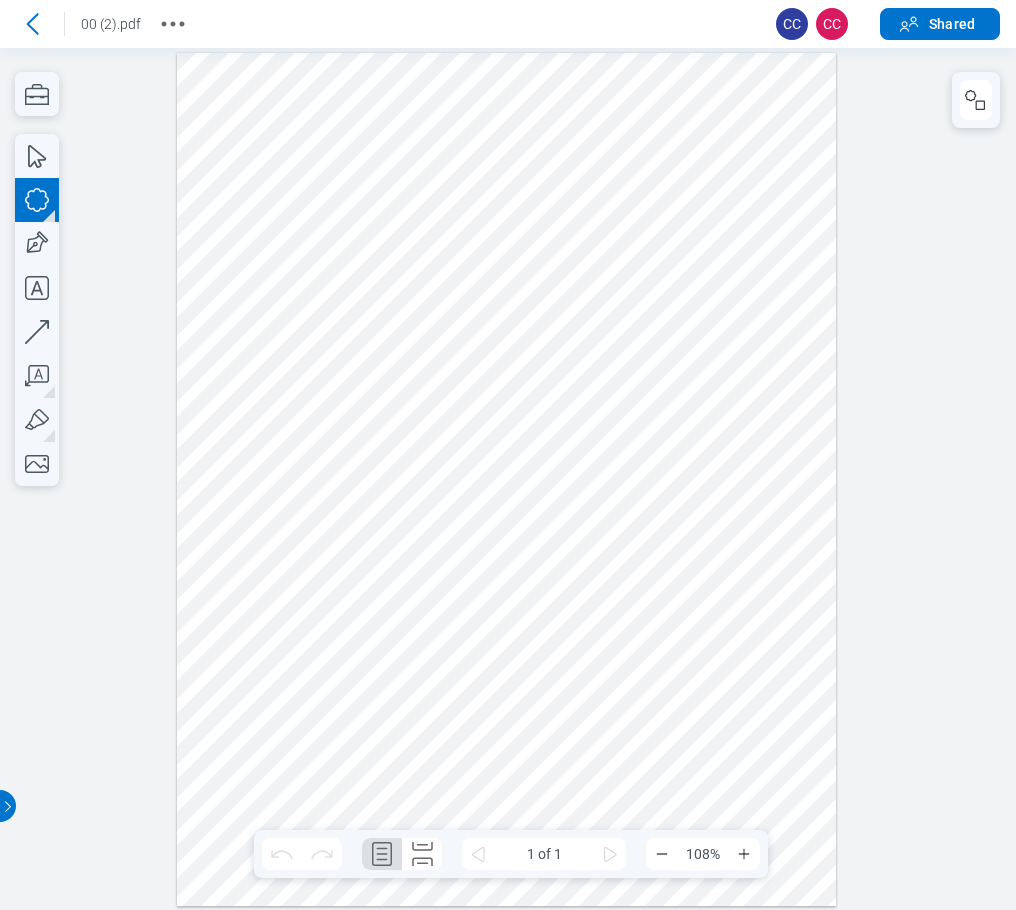 drag, startPoint x: 258, startPoint y: 83, endPoint x: 363, endPoint y: 117, distance: 110.36757 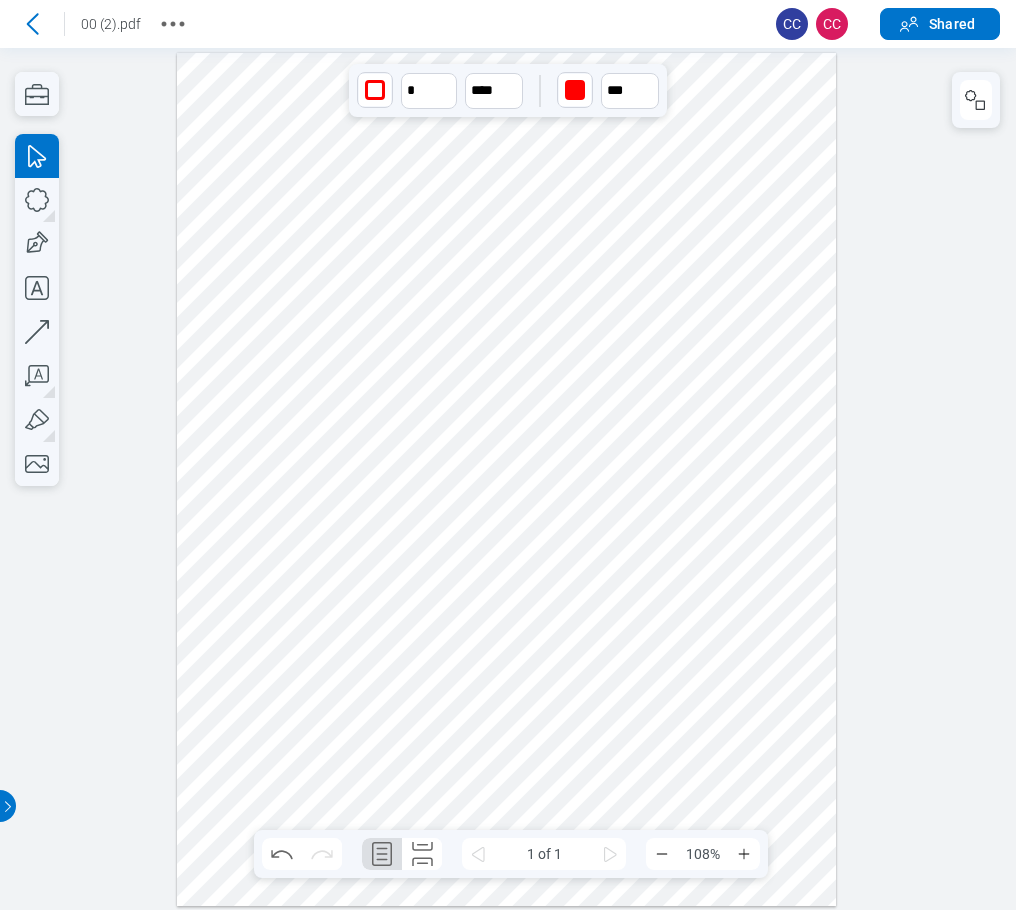 click at bounding box center (506, 479) 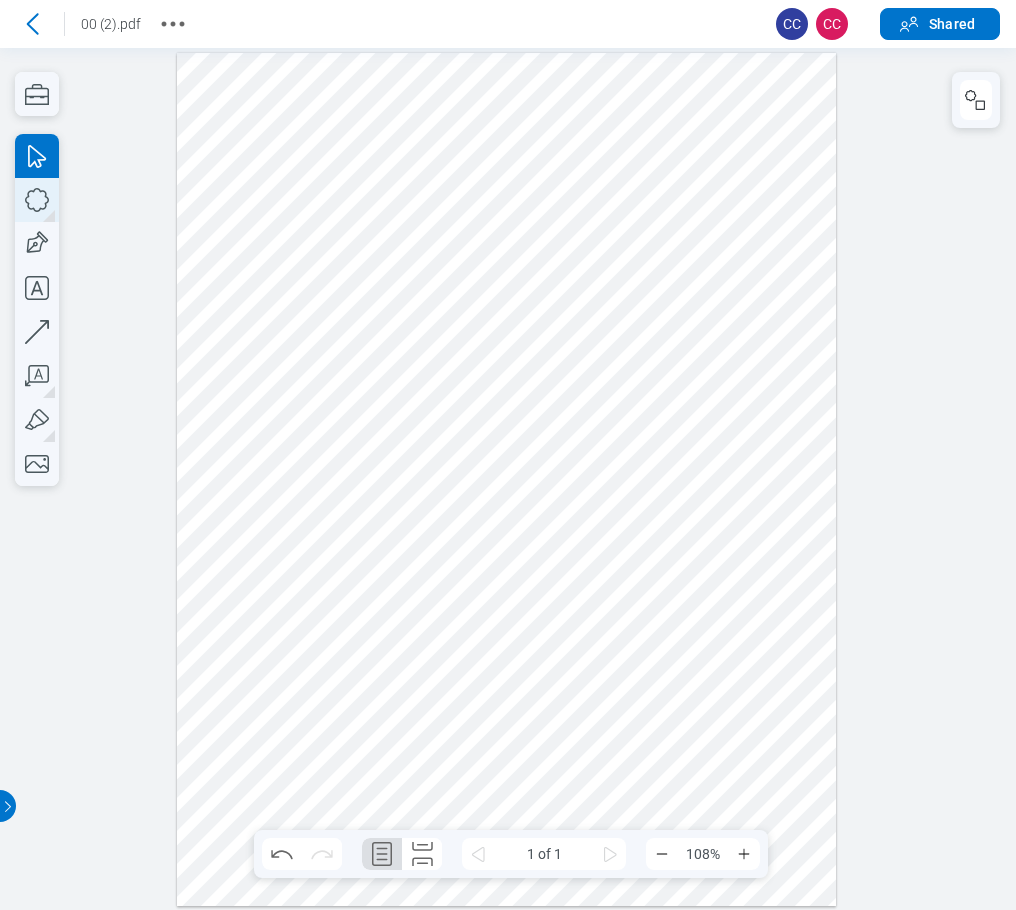 click 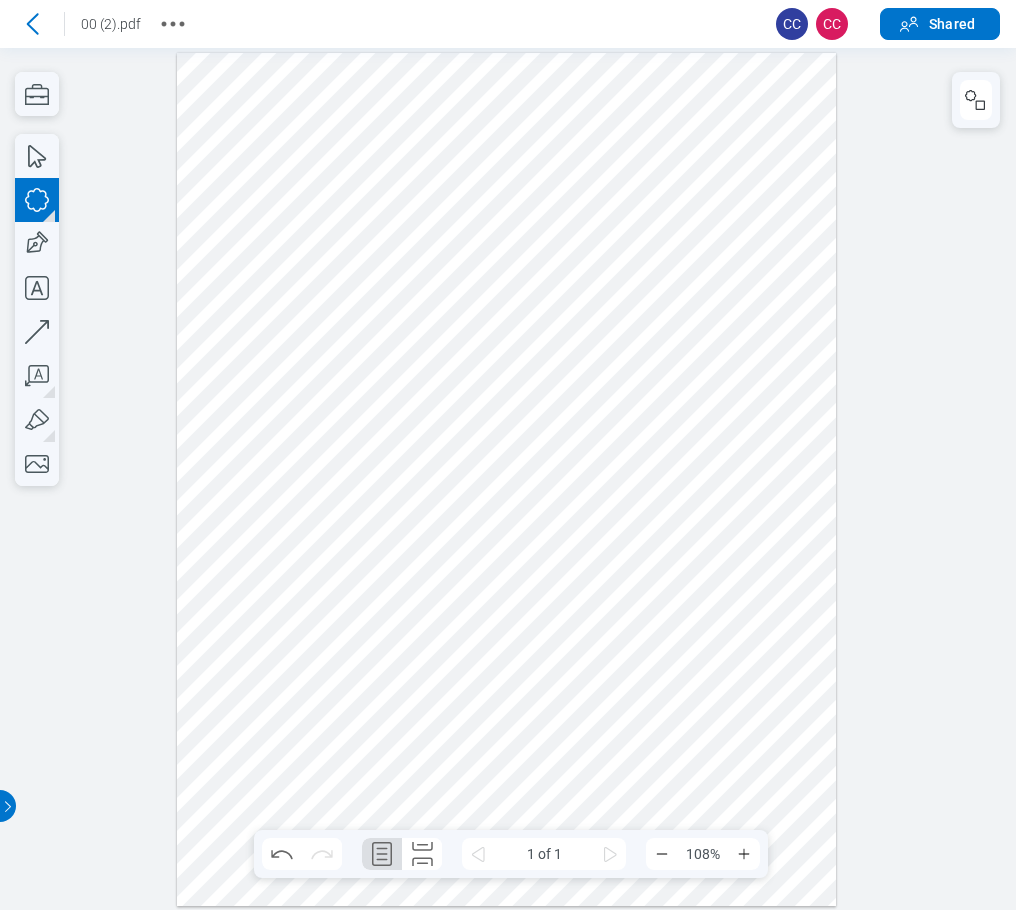 drag, startPoint x: 339, startPoint y: 92, endPoint x: 431, endPoint y: 117, distance: 95.33625 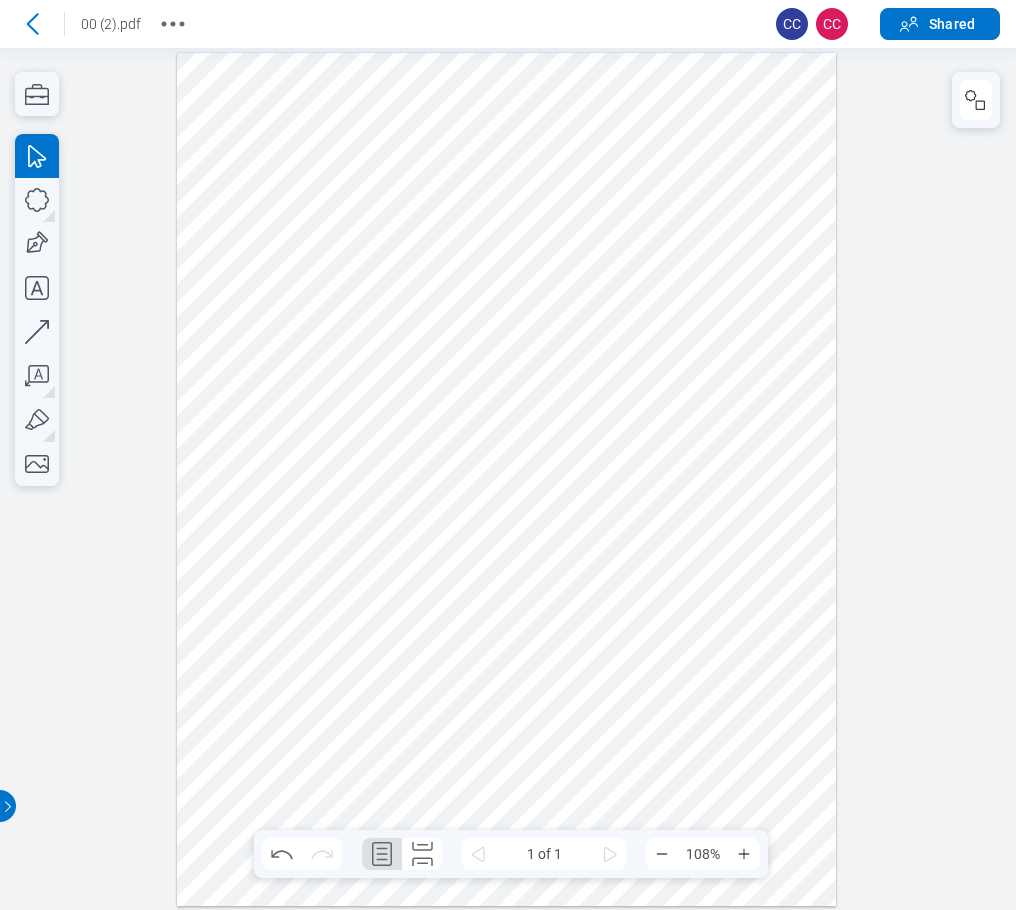 click at bounding box center [506, 479] 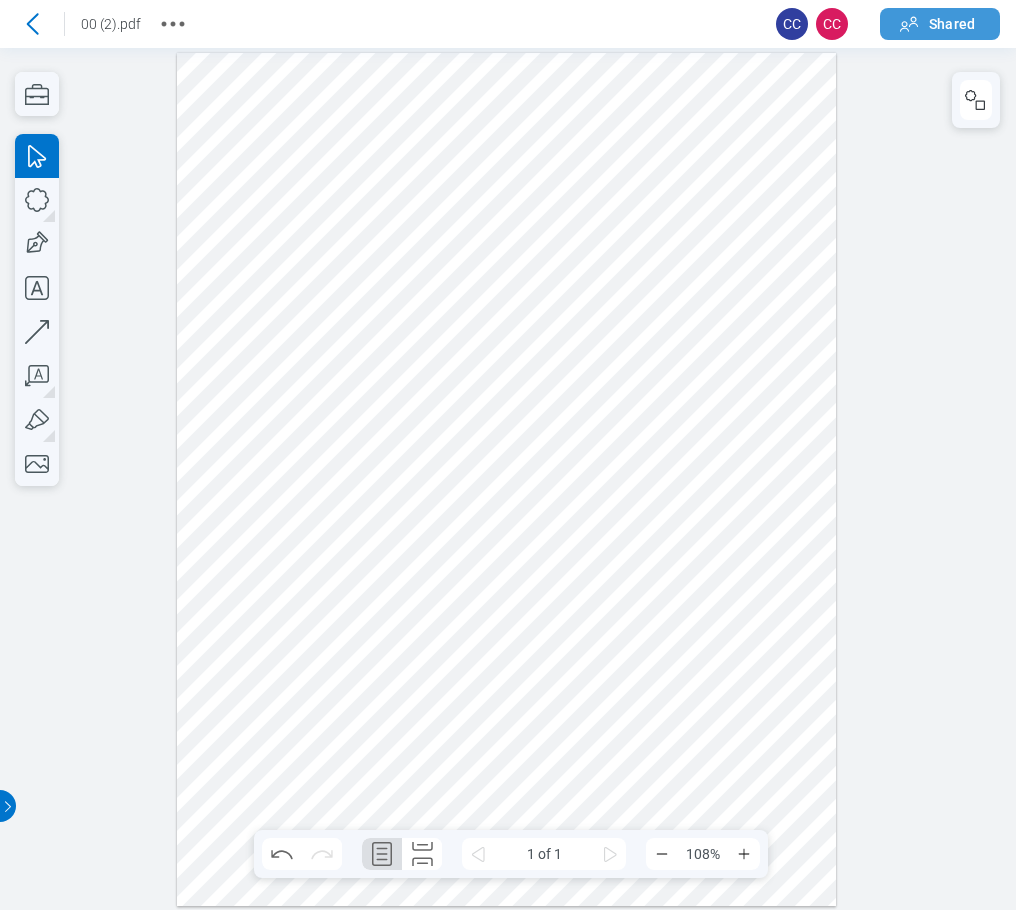 click on "Shared" at bounding box center [940, 24] 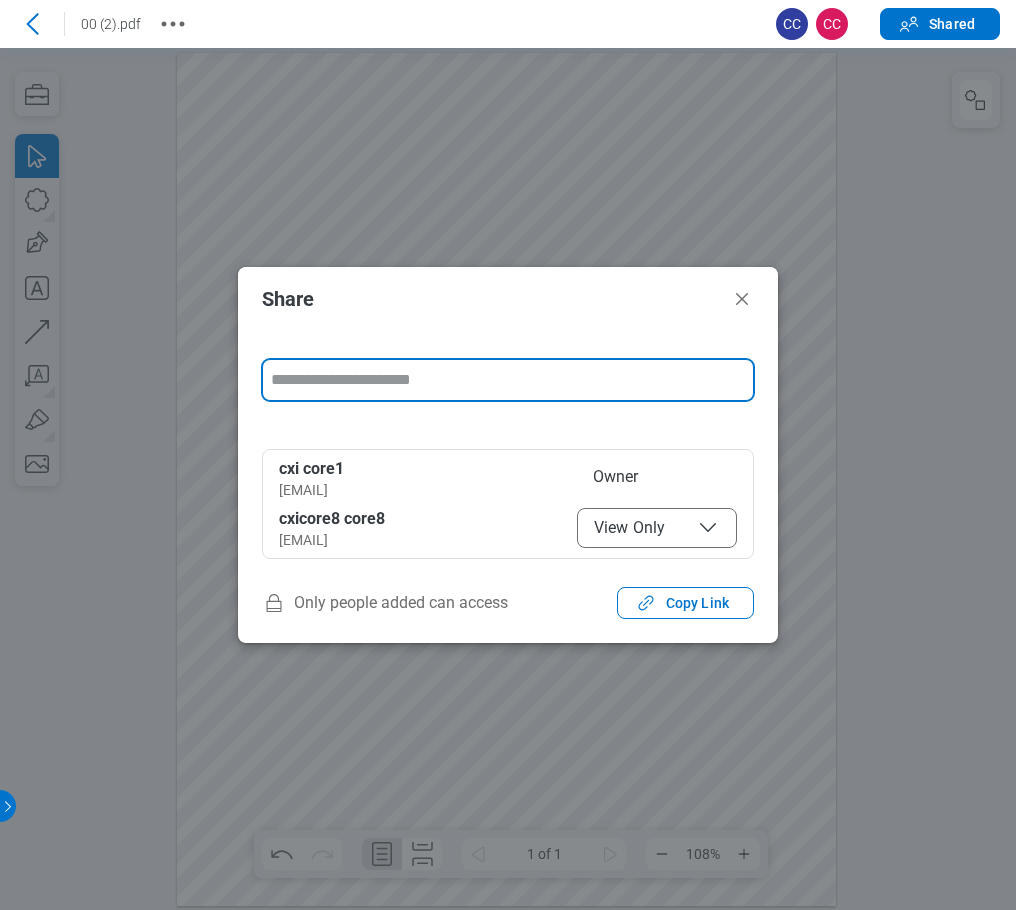 click on "View Only" at bounding box center [657, 528] 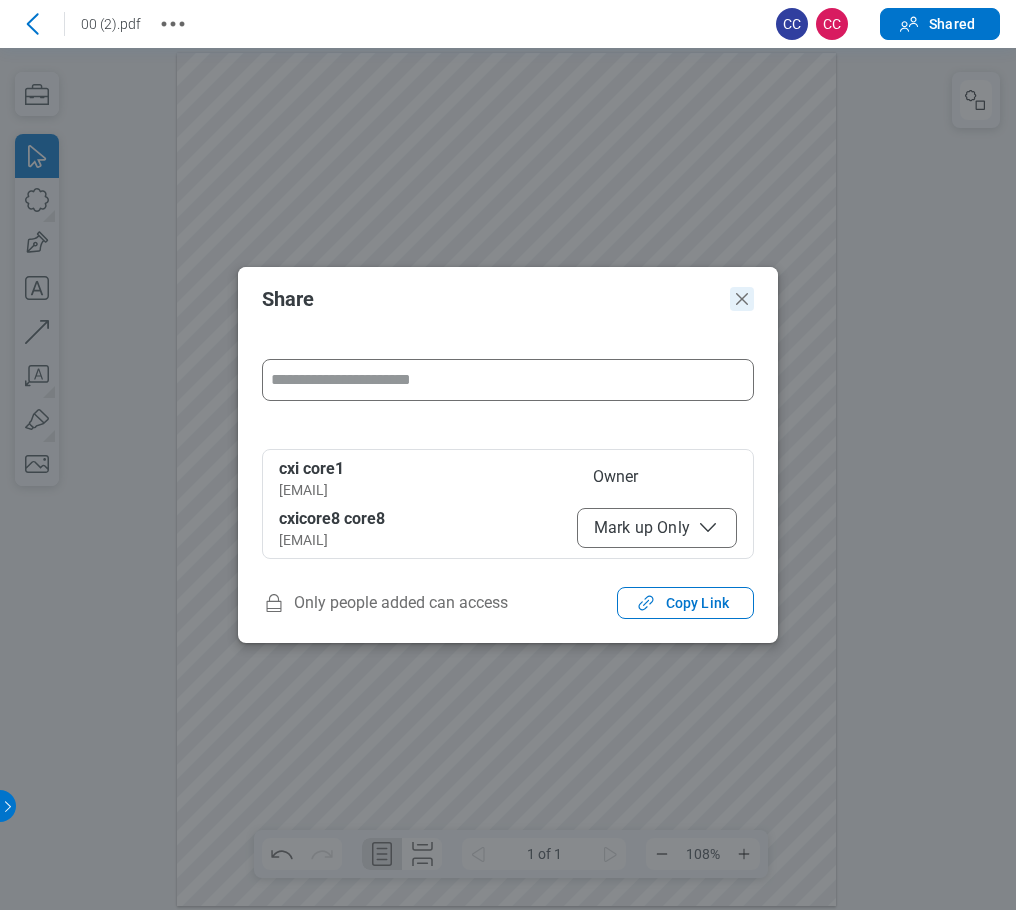 click 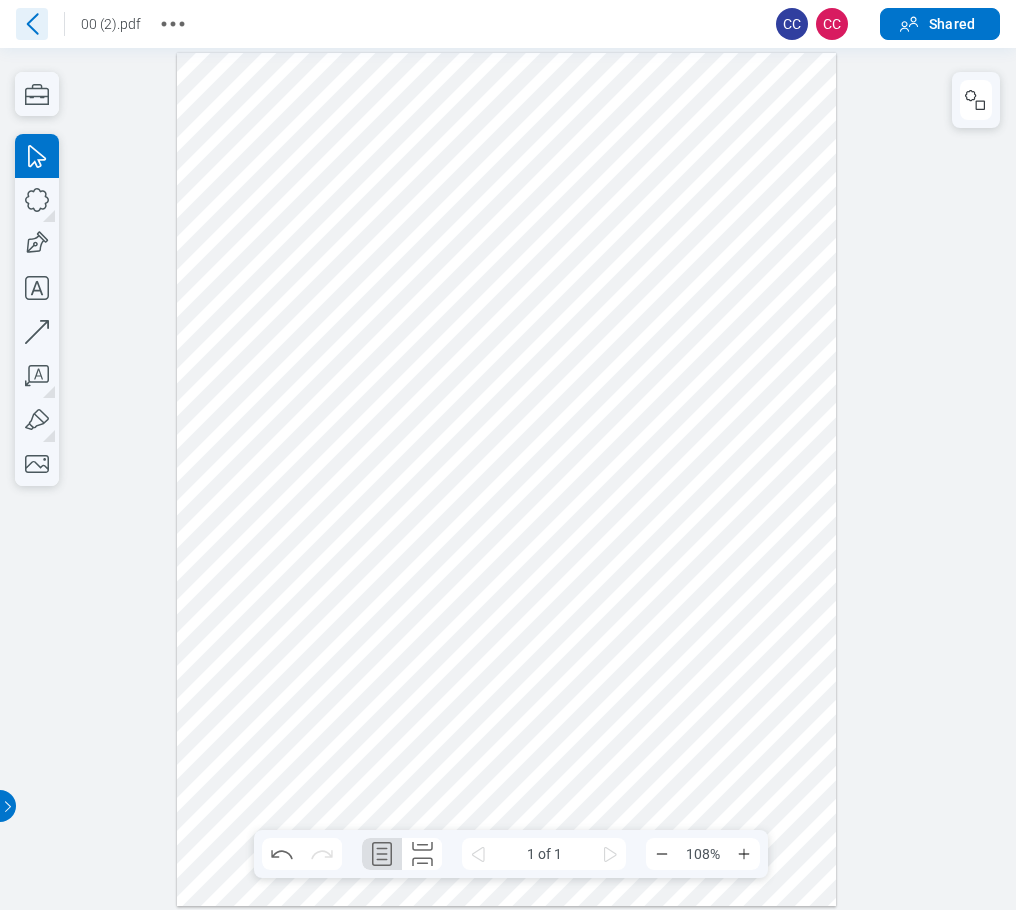 click 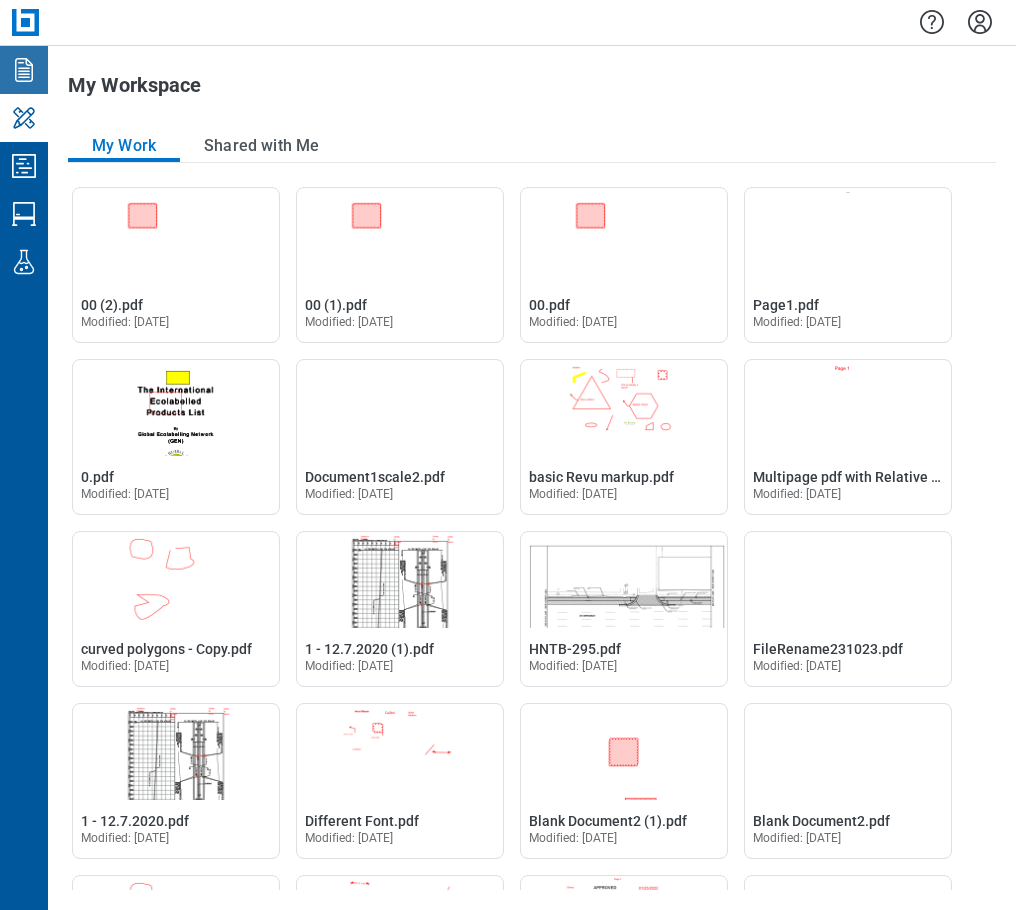 click 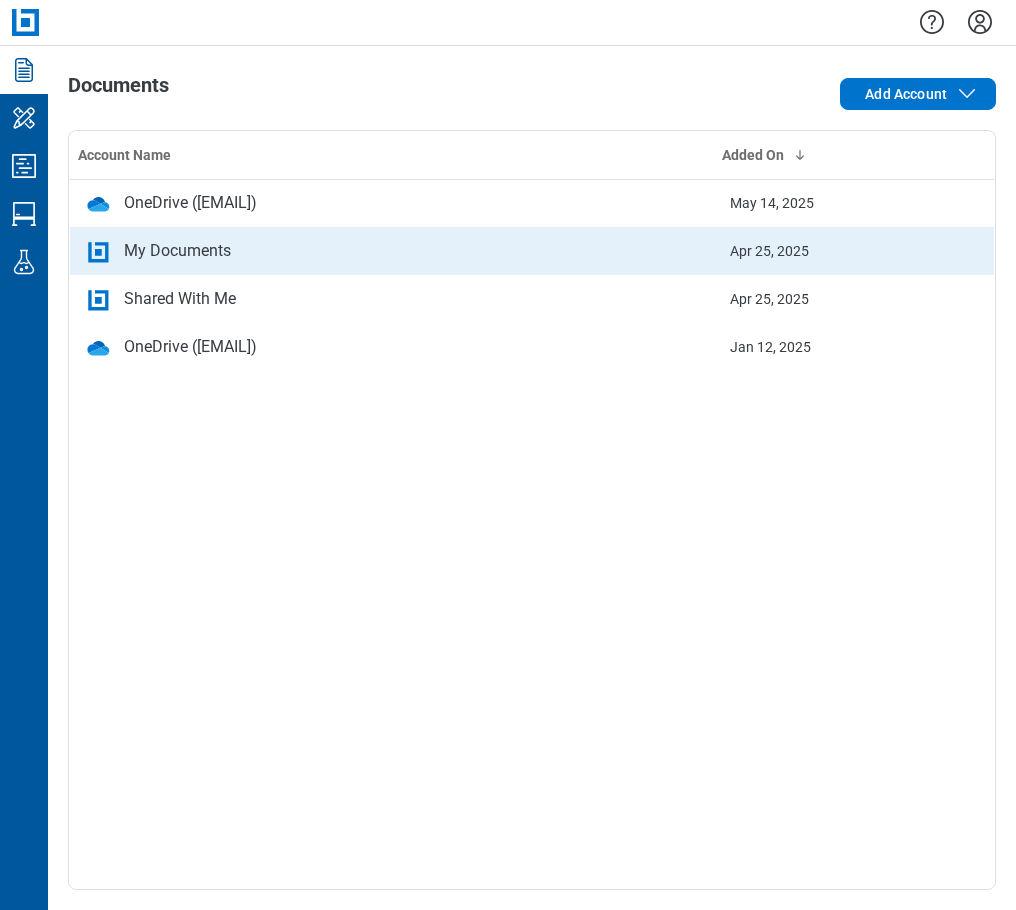 click on "My Documents" at bounding box center (392, 251) 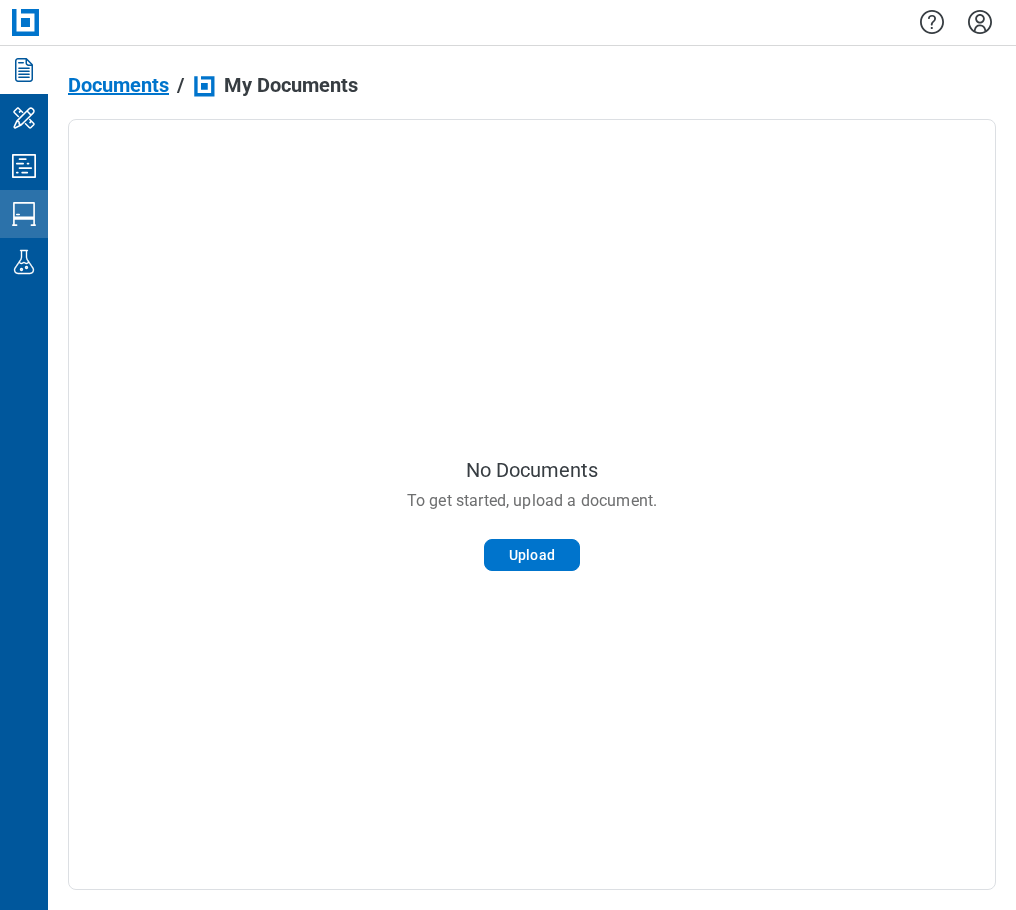 click 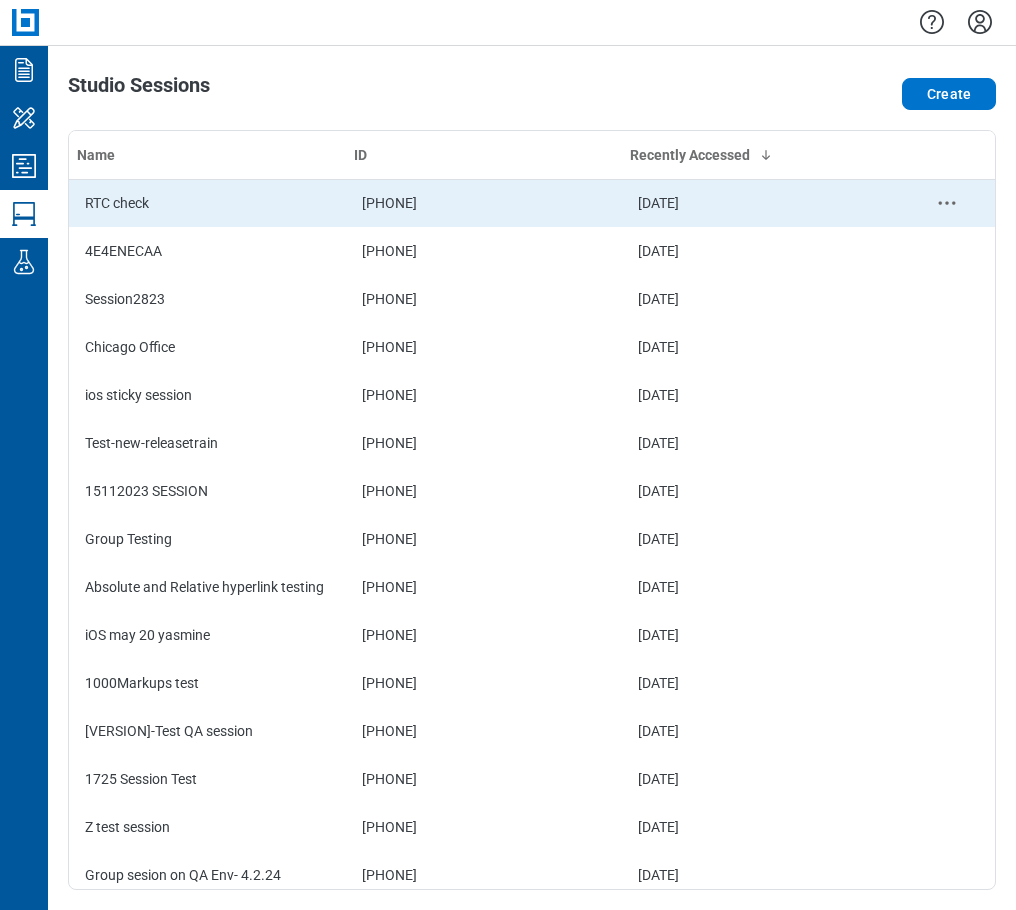 click on "[PHONE]" at bounding box center [484, 203] 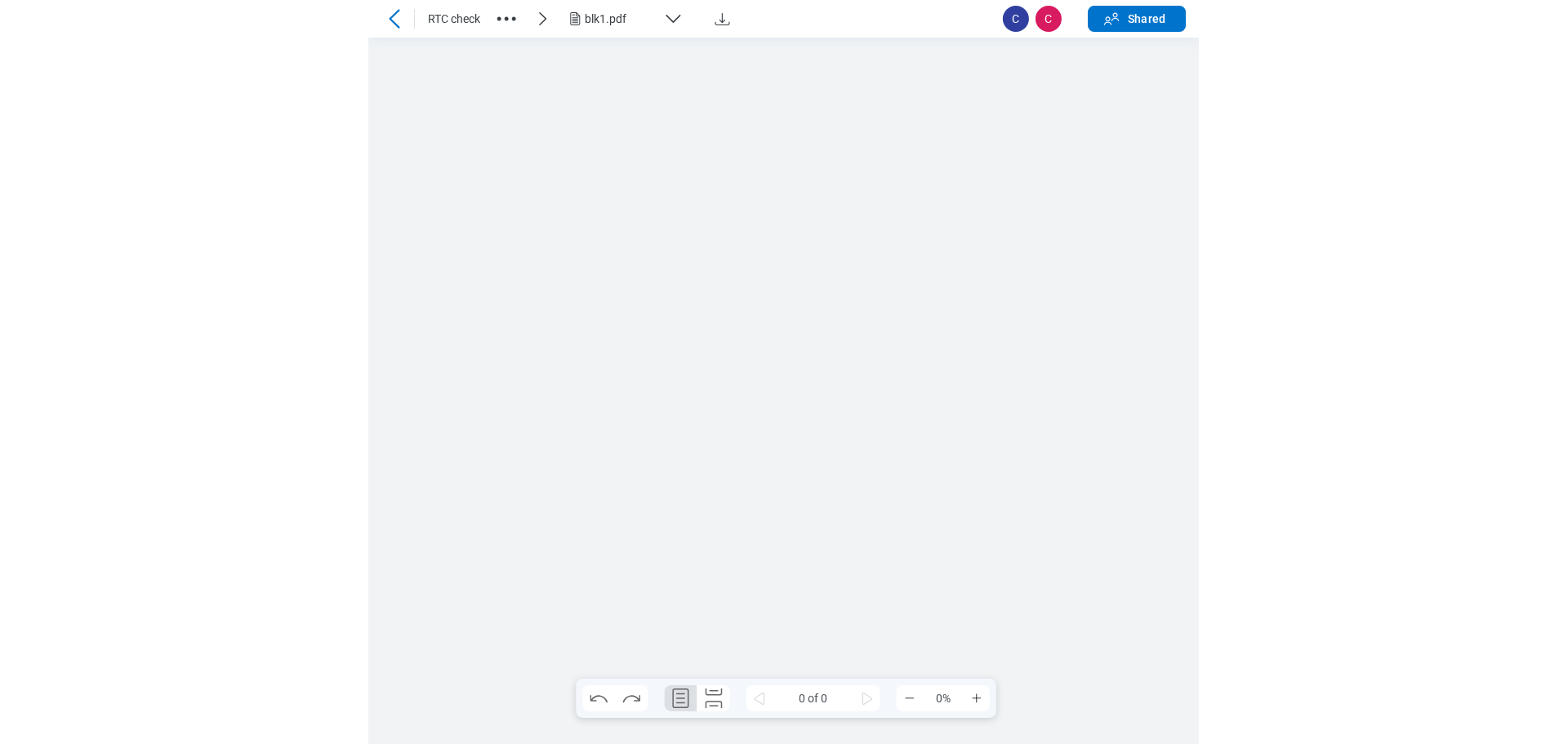 scroll, scrollTop: 0, scrollLeft: 0, axis: both 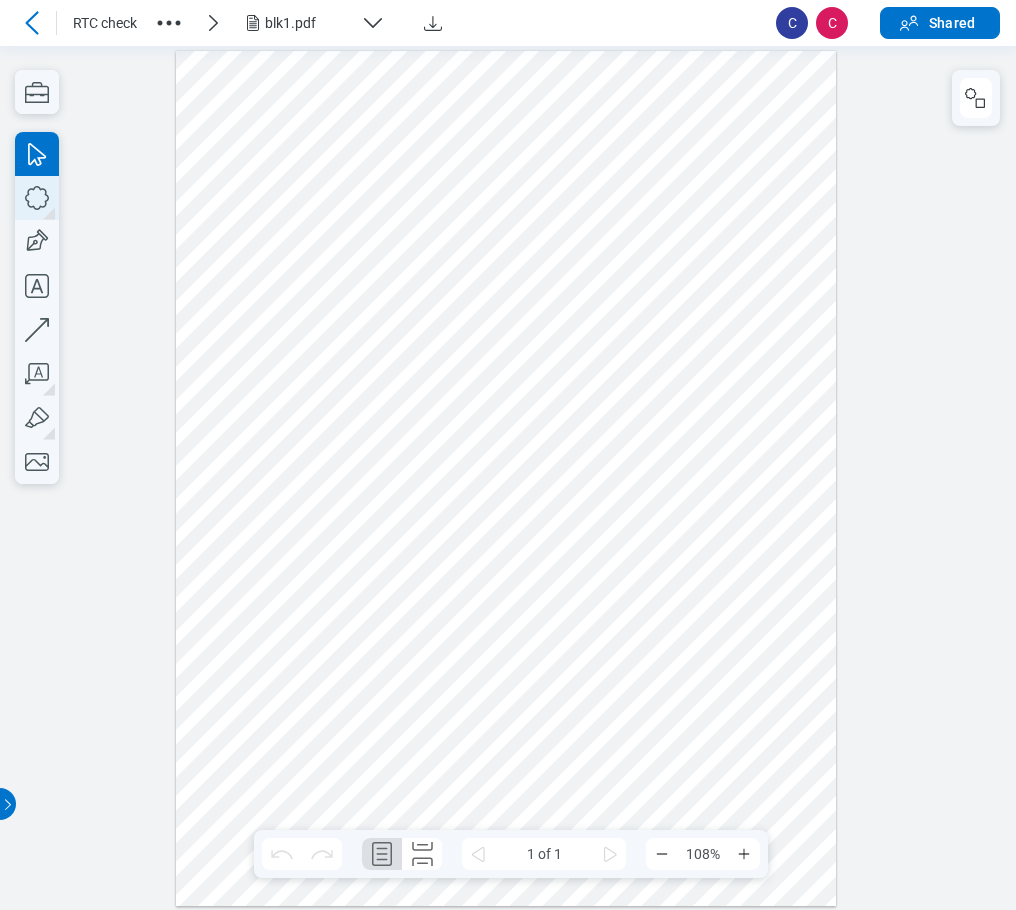 click 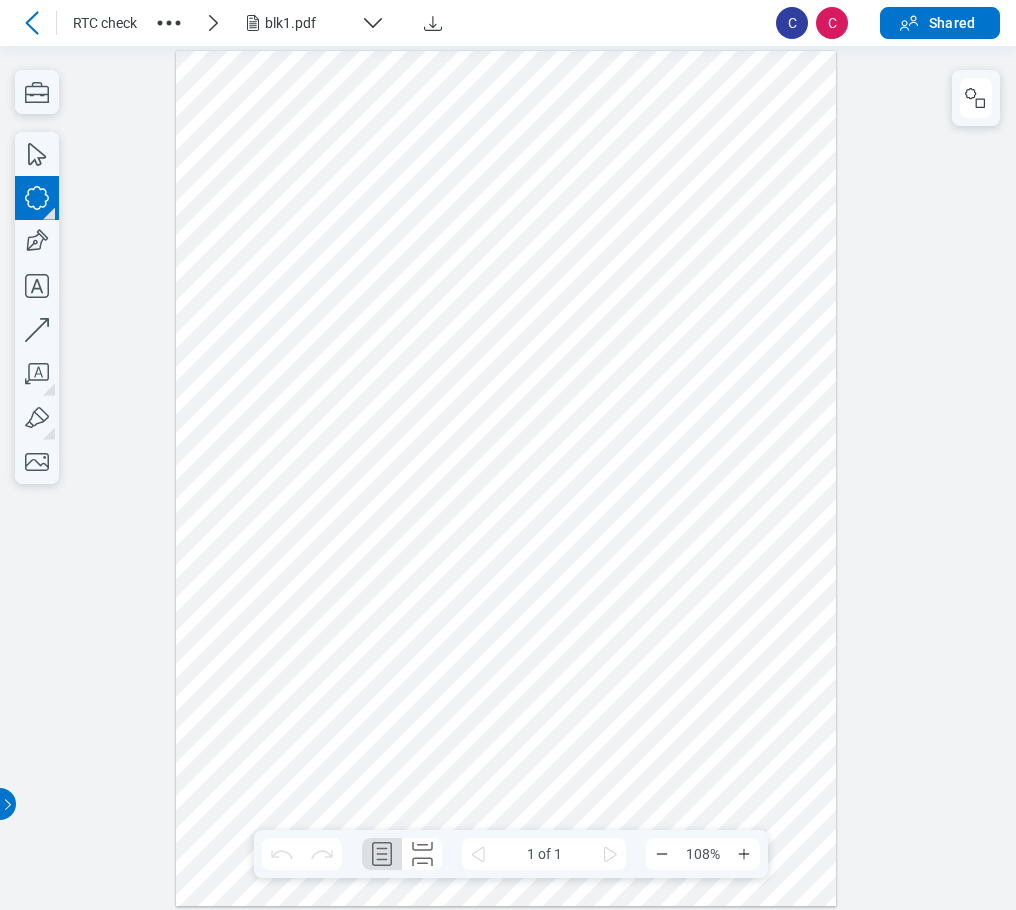 drag, startPoint x: 693, startPoint y: 247, endPoint x: 721, endPoint y: 335, distance: 92.34717 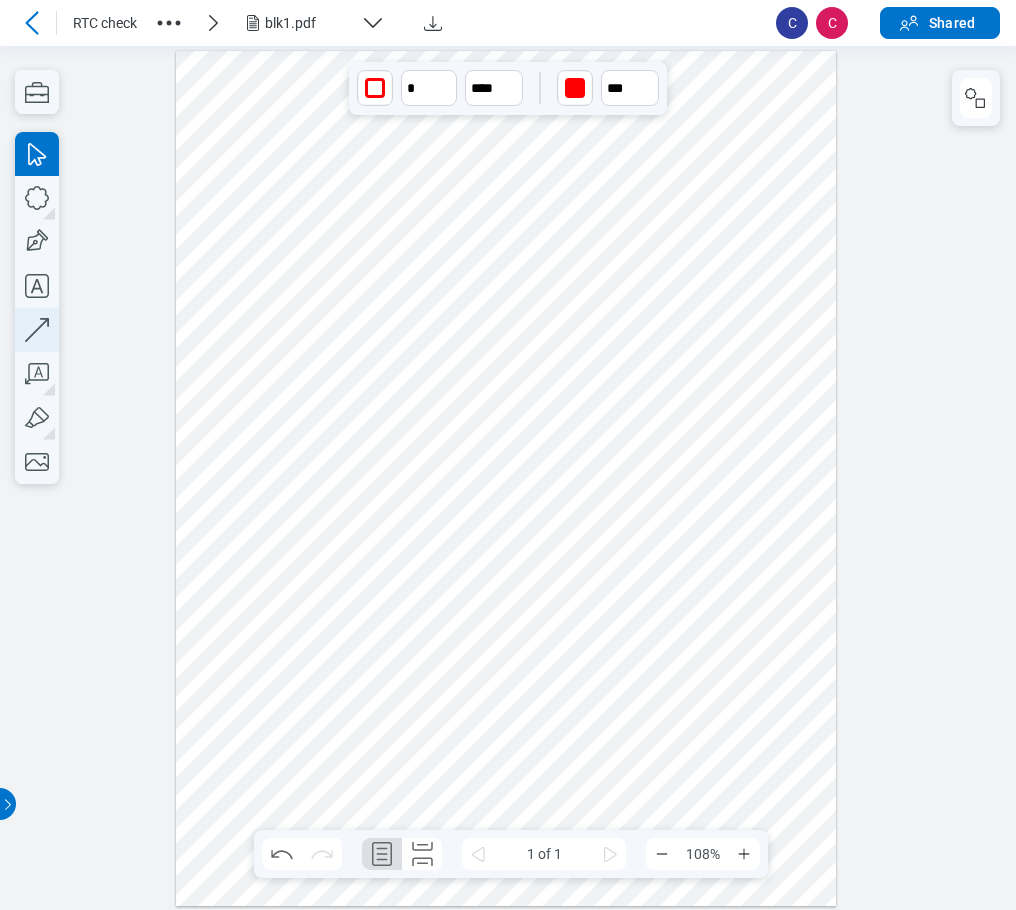 click 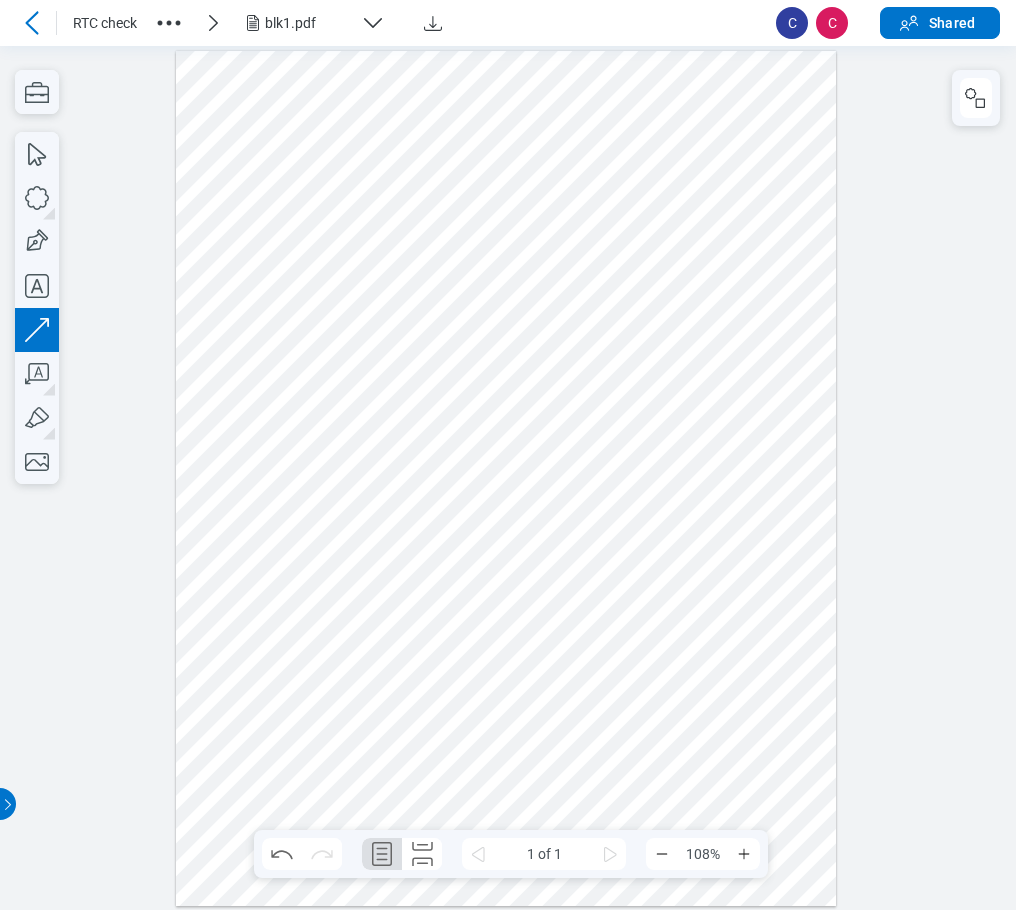 drag, startPoint x: 537, startPoint y: 665, endPoint x: 629, endPoint y: 581, distance: 124.57929 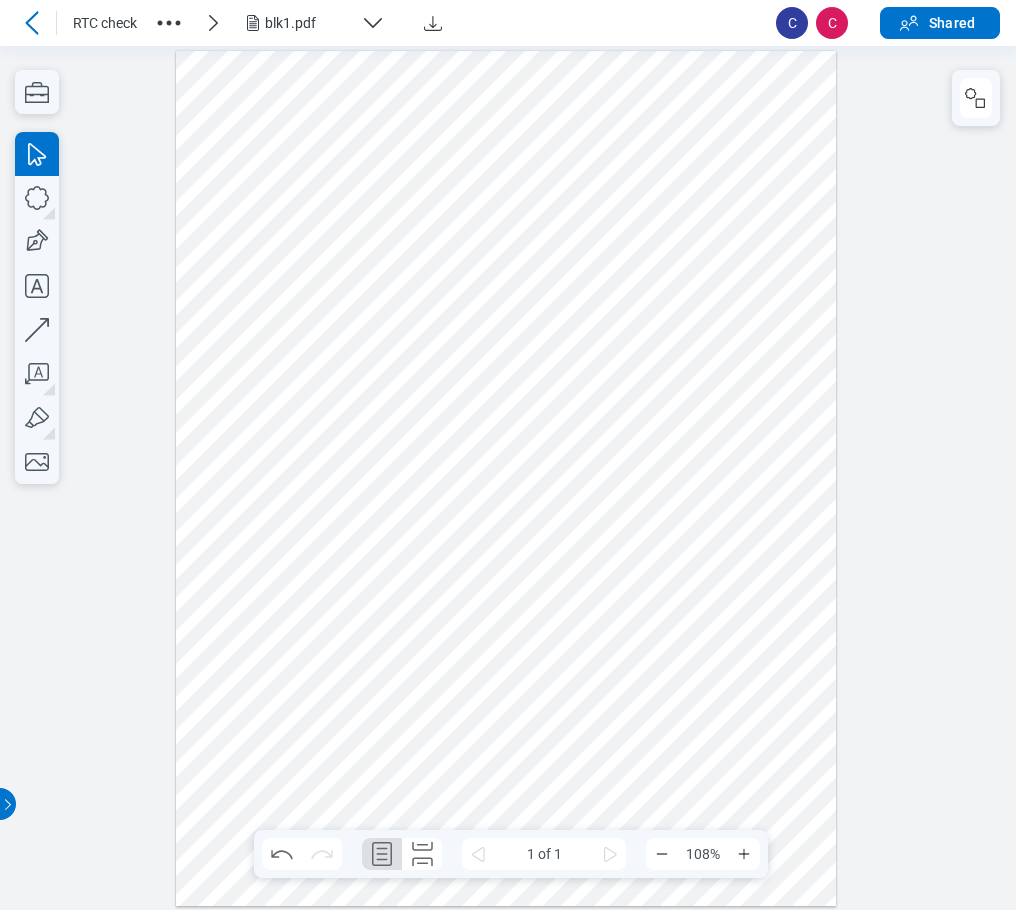 click at bounding box center (506, 477) 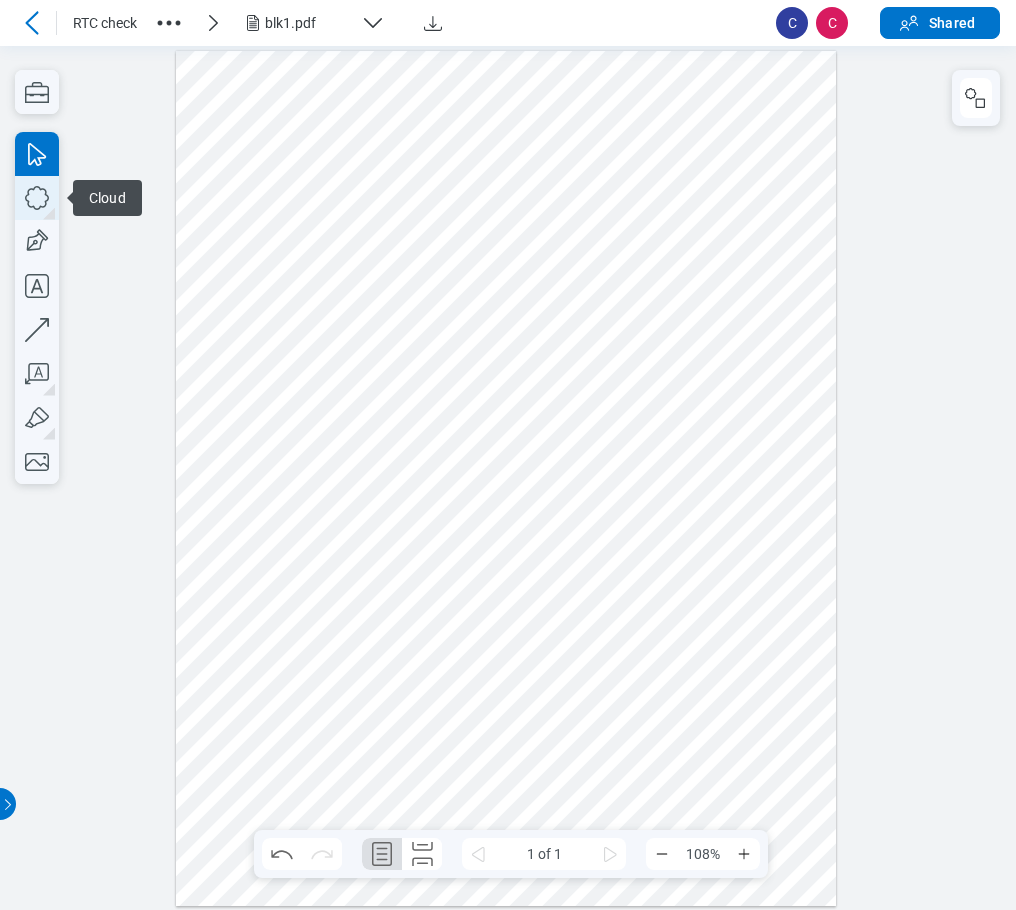click 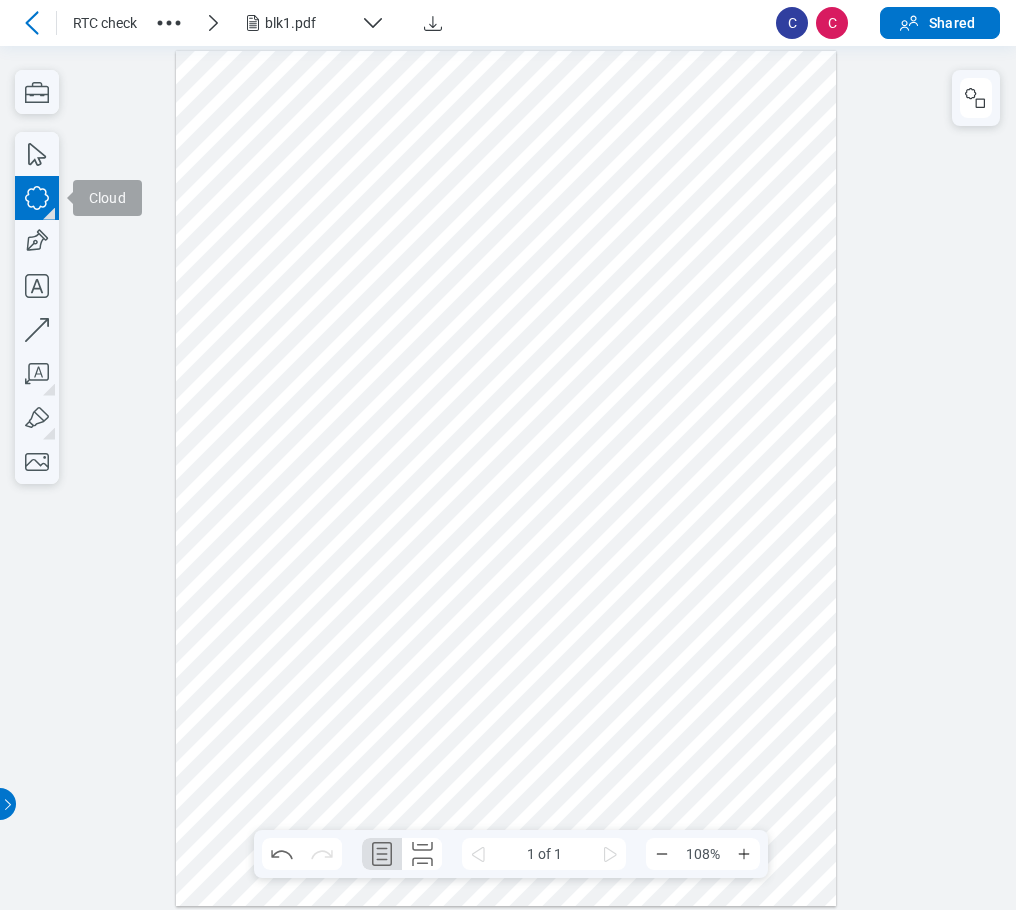 drag, startPoint x: 439, startPoint y: 106, endPoint x: 559, endPoint y: 126, distance: 121.65525 